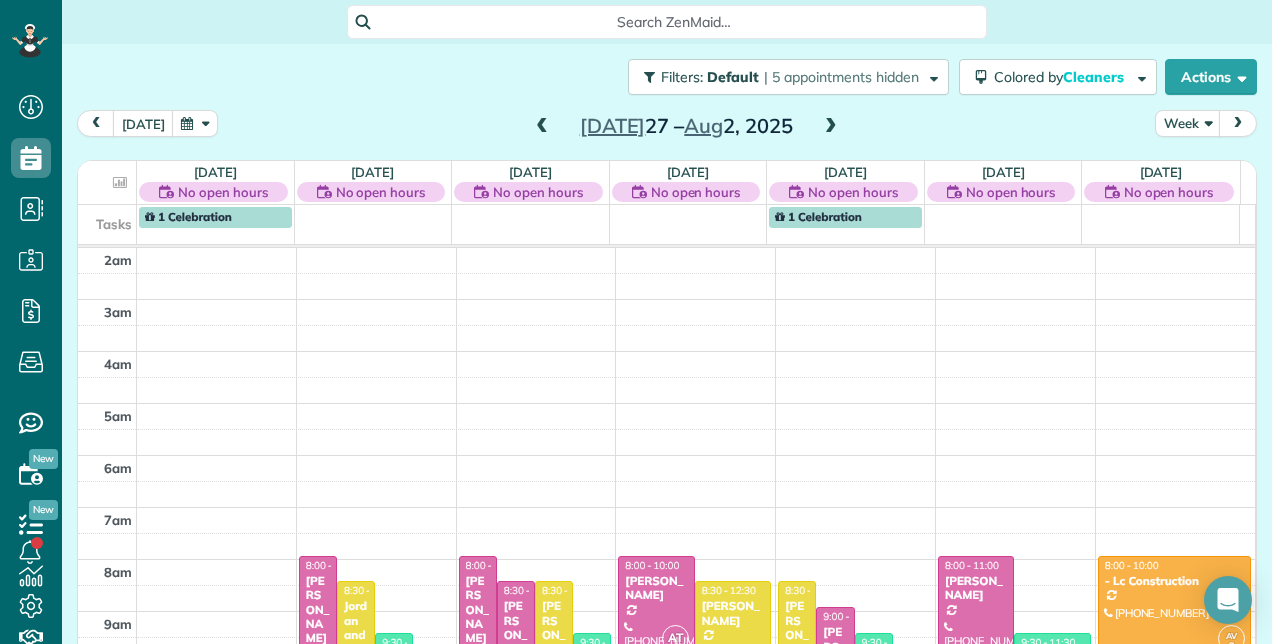 scroll, scrollTop: 0, scrollLeft: 0, axis: both 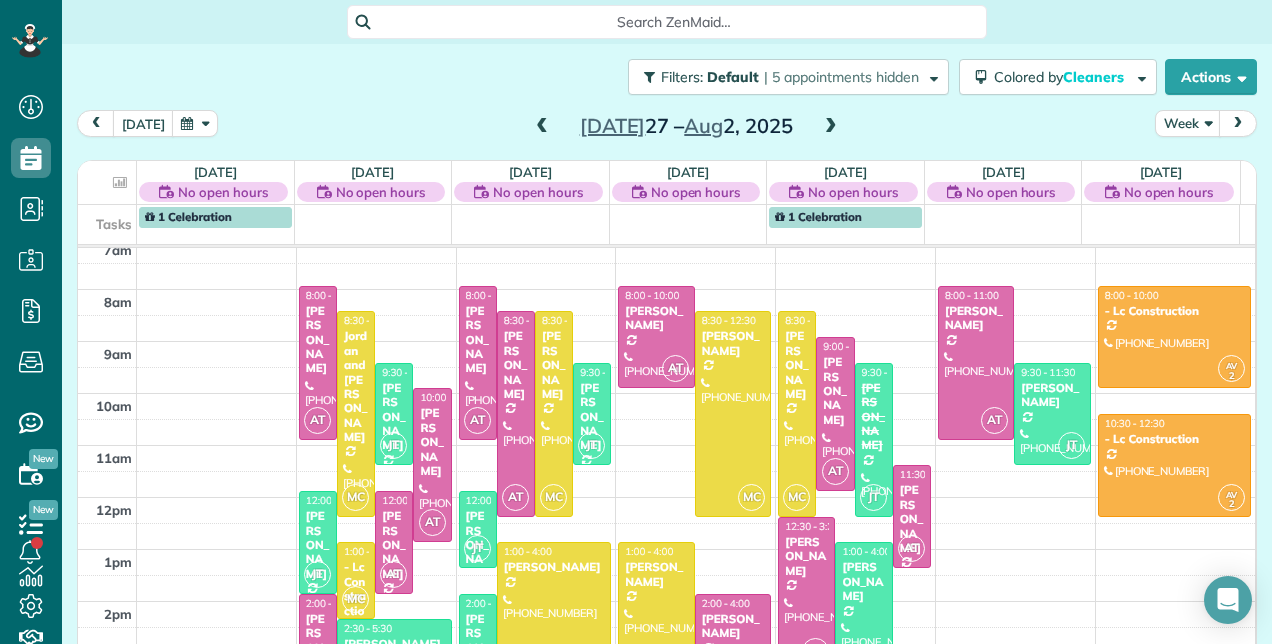 click at bounding box center (831, 127) 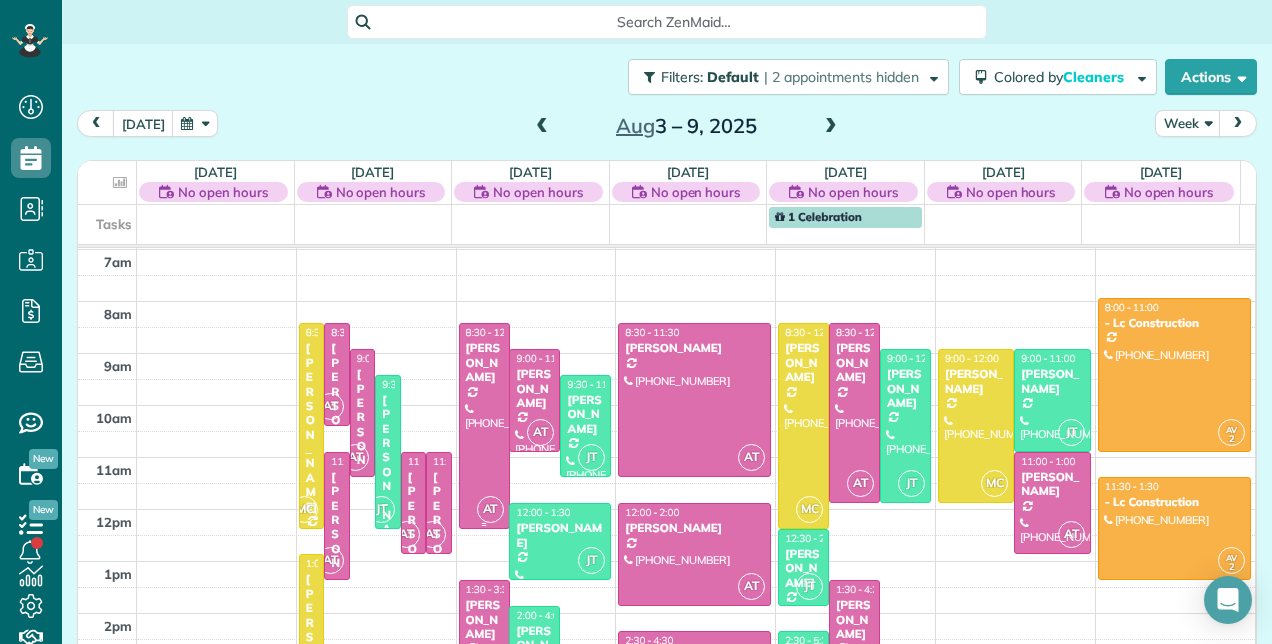 click on "AnneMarie Sincavage" at bounding box center (484, 362) 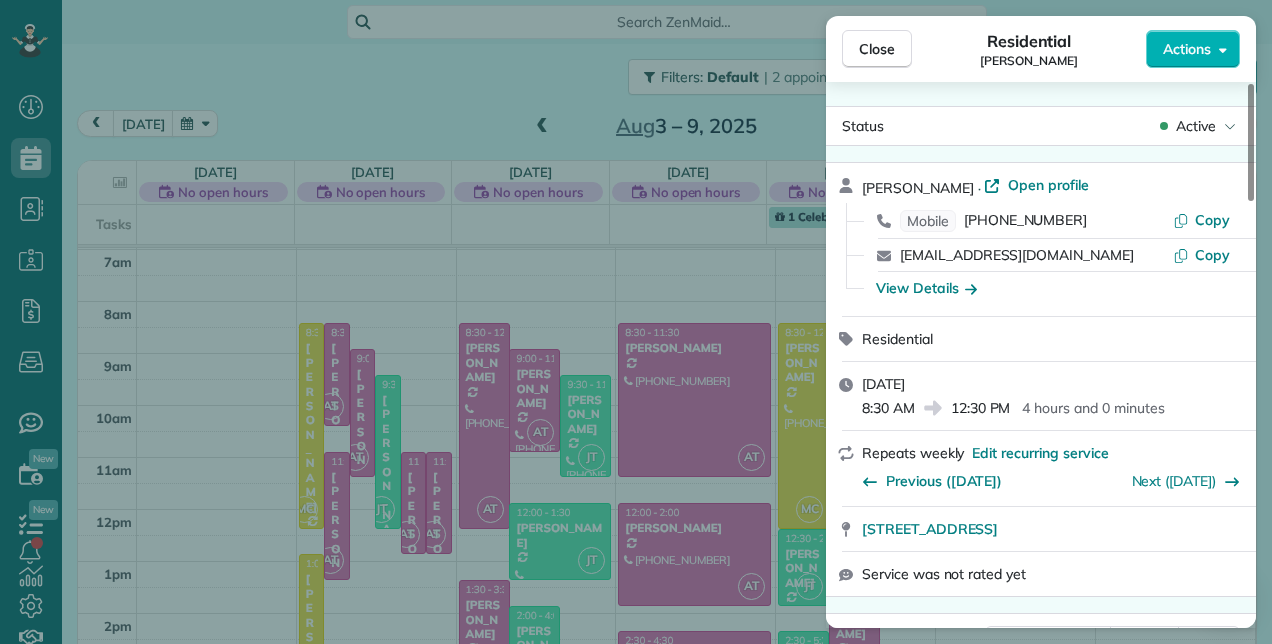 click on "Active" at bounding box center (1196, 126) 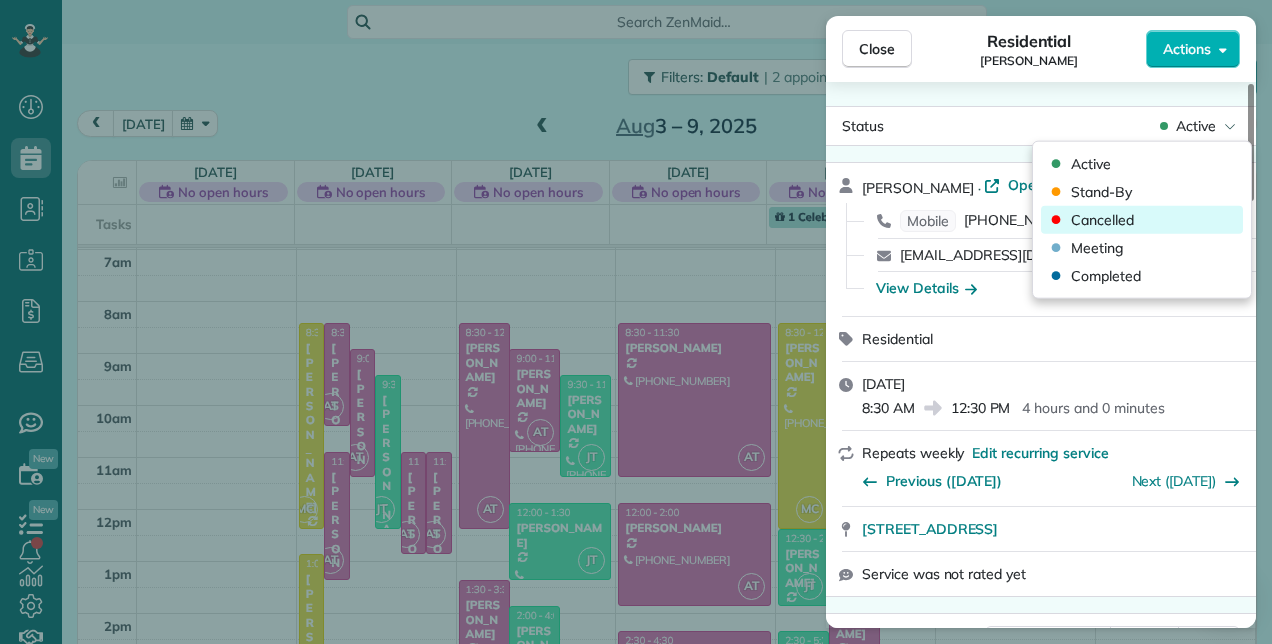 click on "Cancelled" at bounding box center (1102, 220) 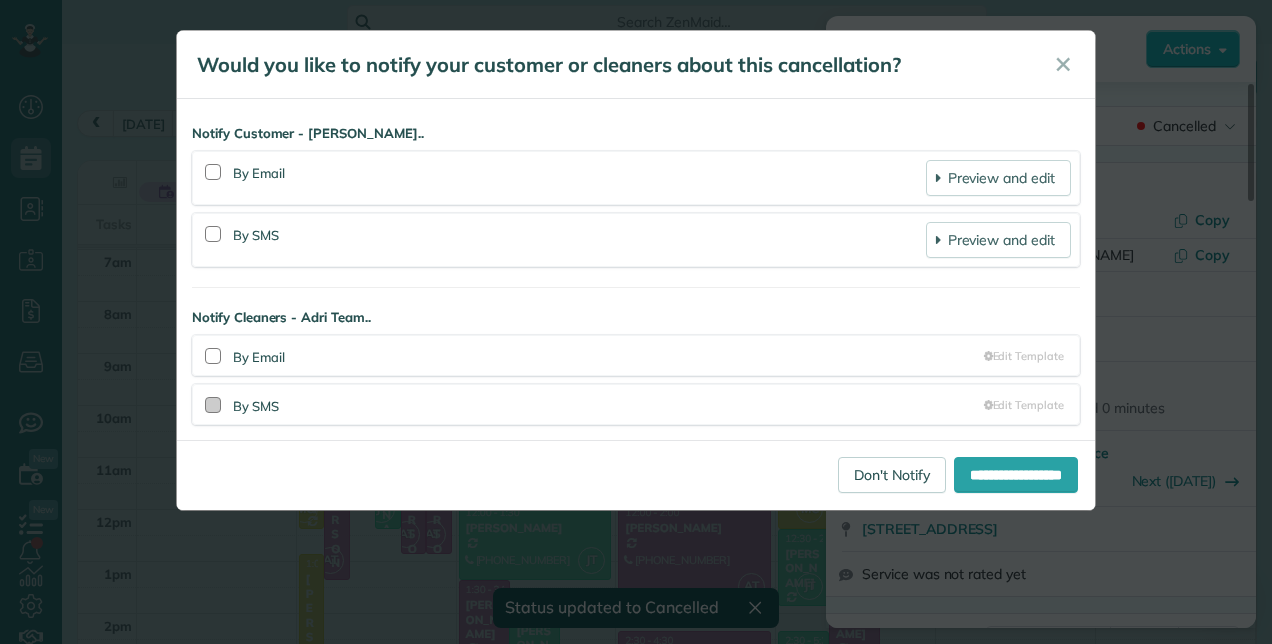 click at bounding box center [213, 405] 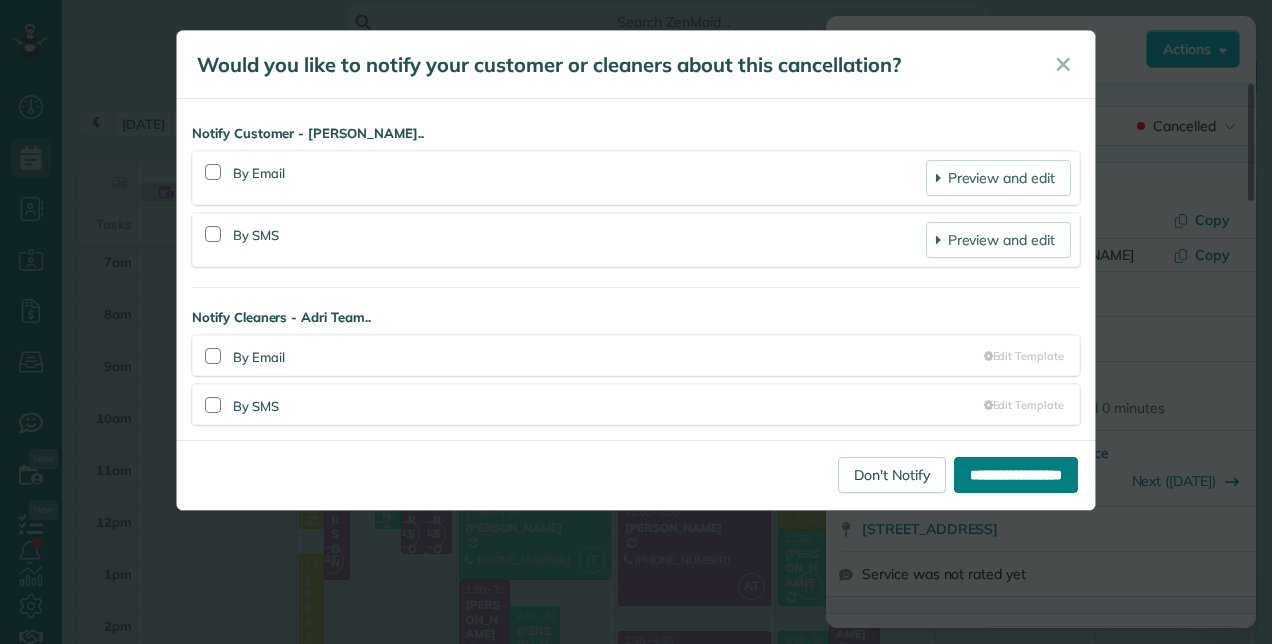 click on "**********" at bounding box center (1016, 475) 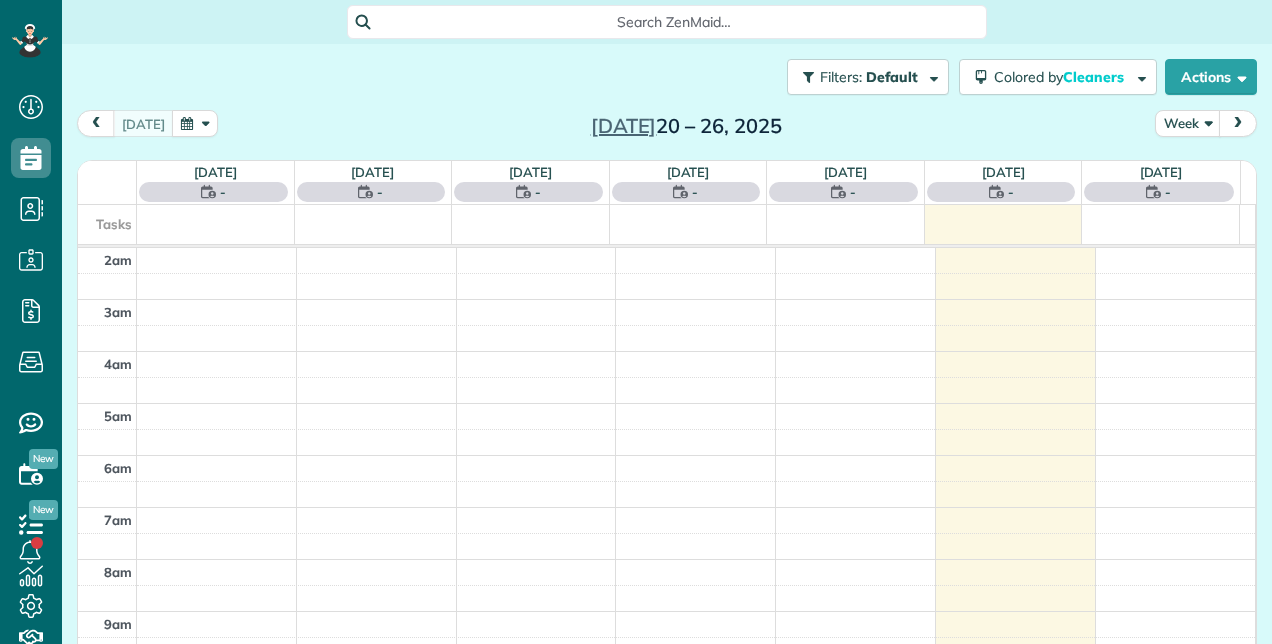 scroll, scrollTop: 0, scrollLeft: 0, axis: both 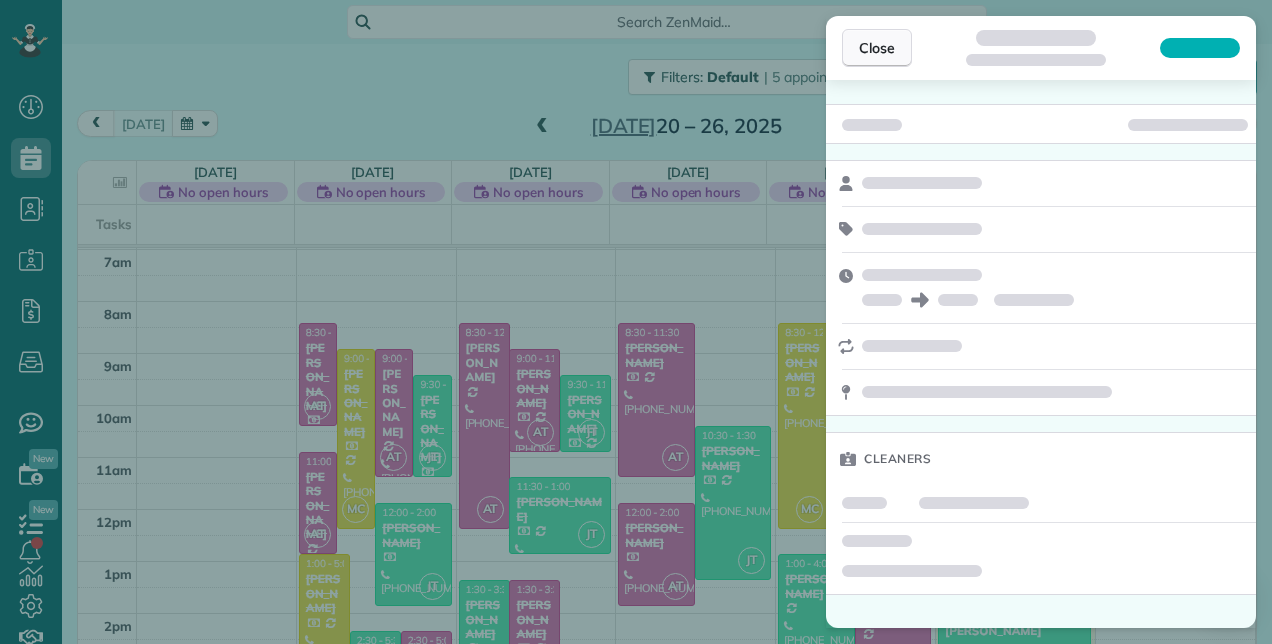 click on "Close" at bounding box center [877, 48] 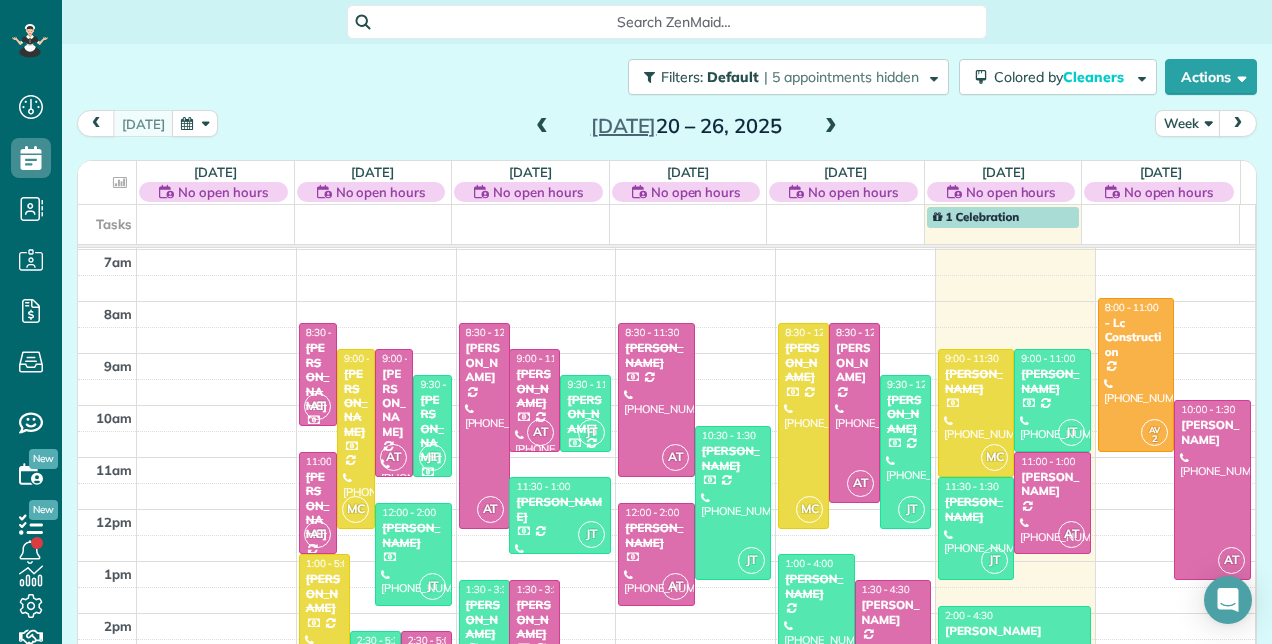 click at bounding box center [831, 127] 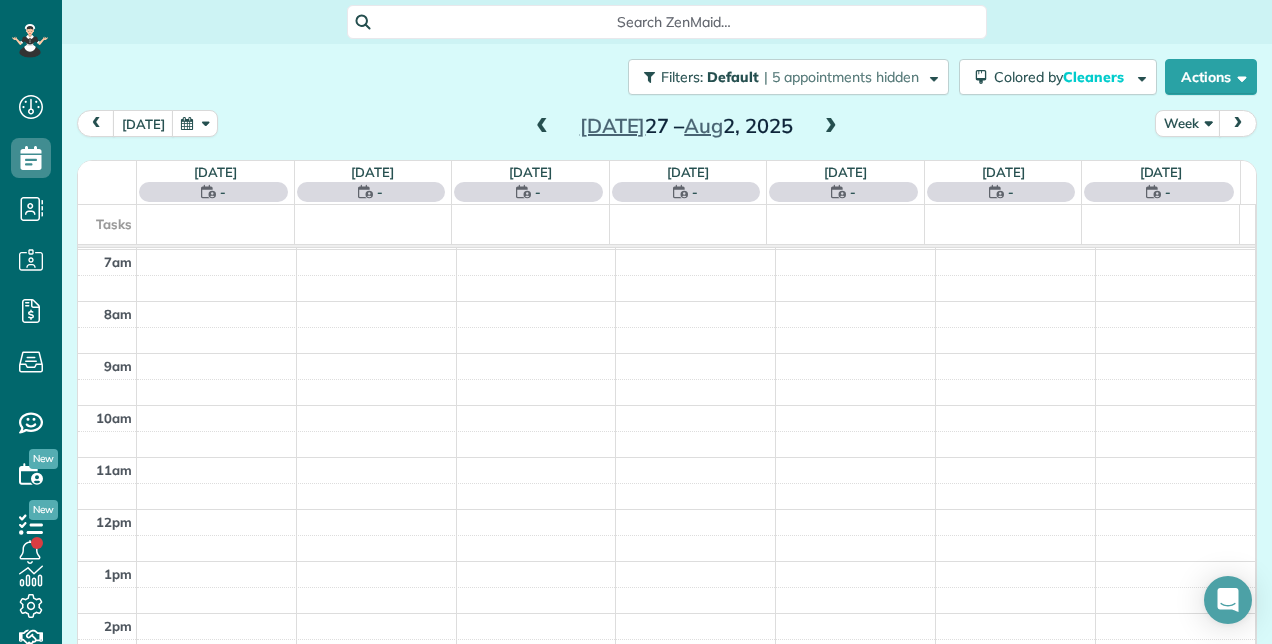 click at bounding box center (831, 127) 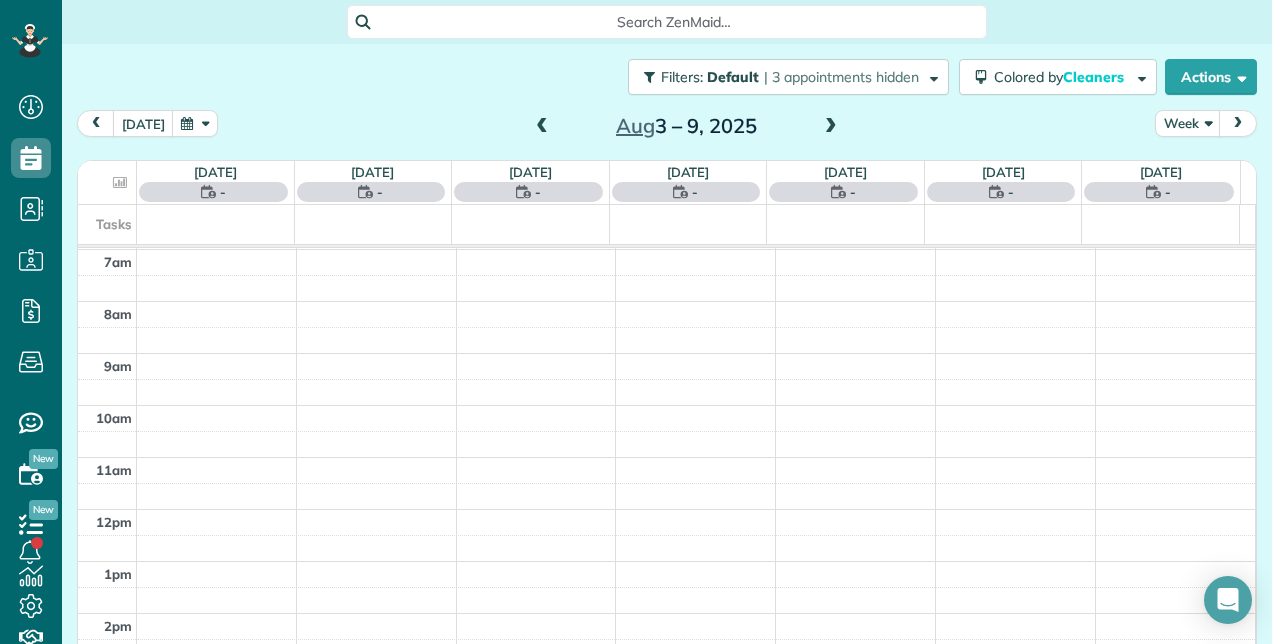 click at bounding box center [831, 127] 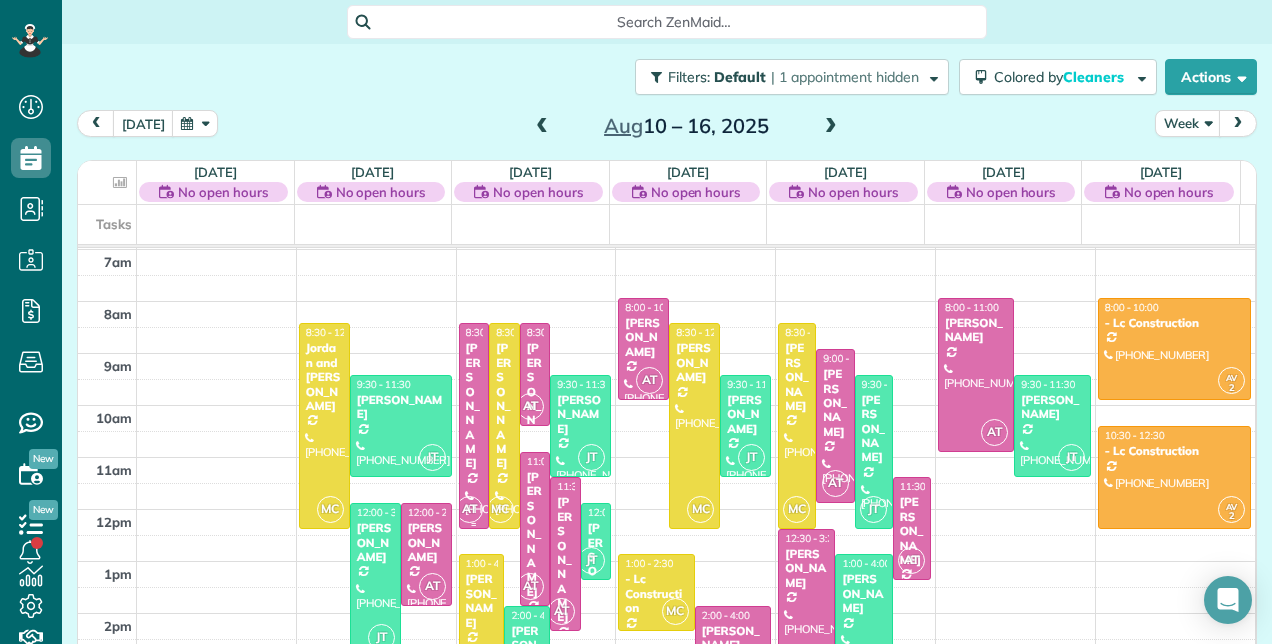click on "AnneMarie Sincavage" at bounding box center [474, 405] 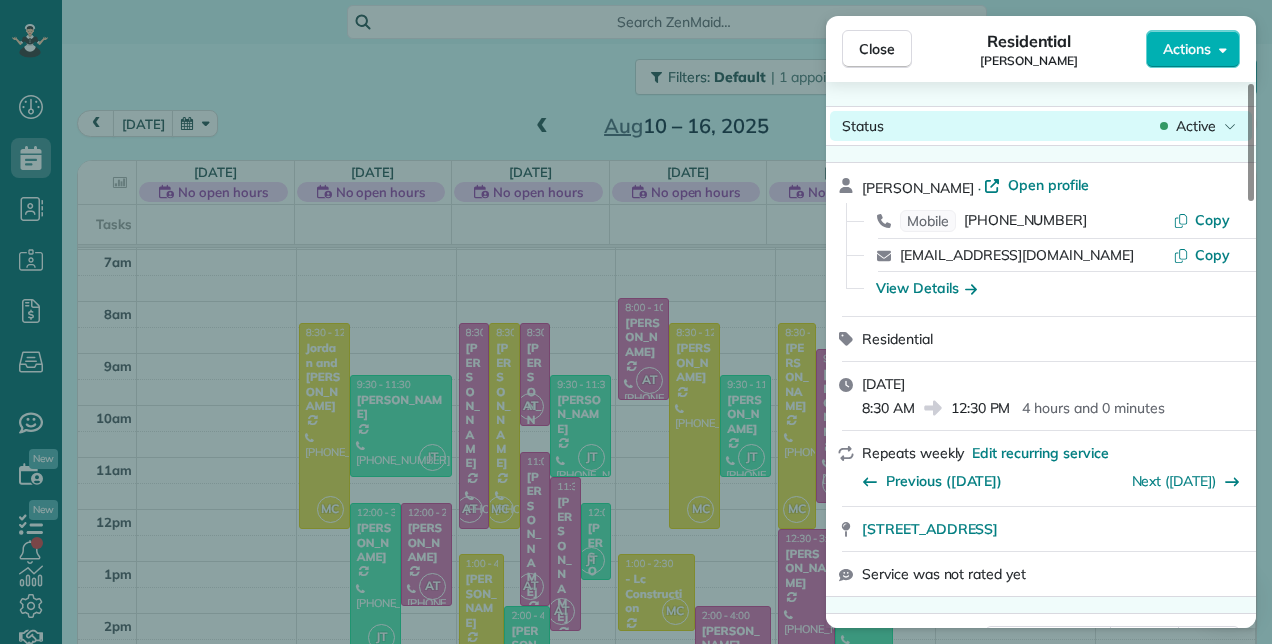 click on "Active" at bounding box center (1196, 126) 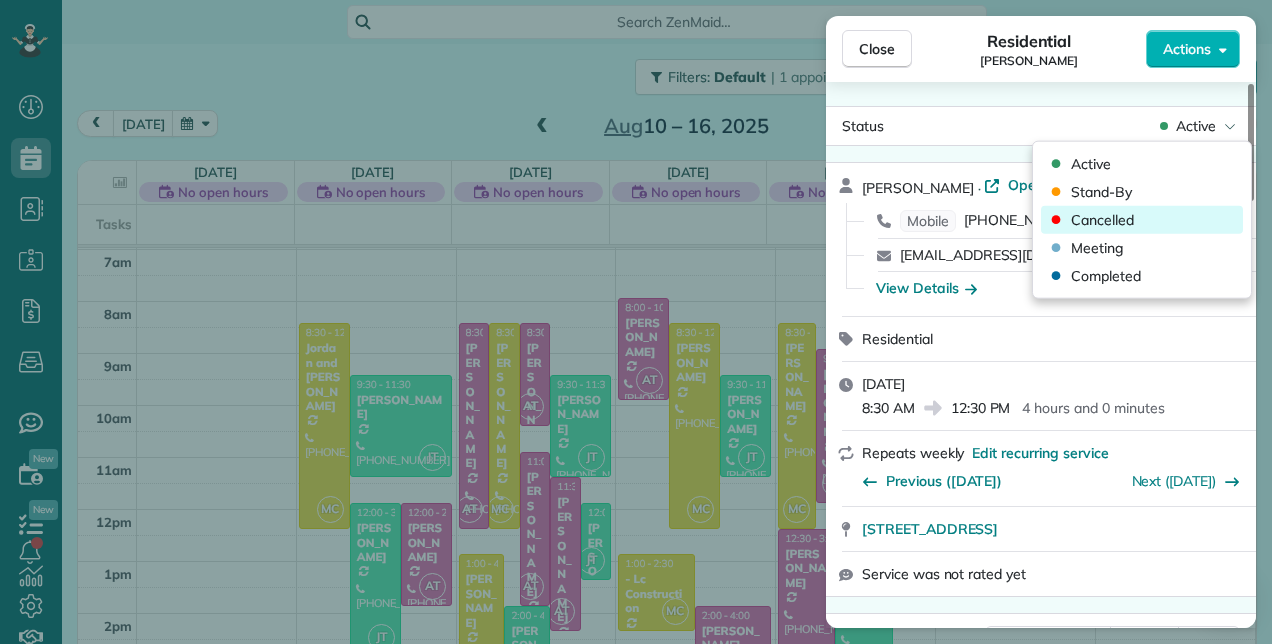 click on "Cancelled" at bounding box center (1102, 220) 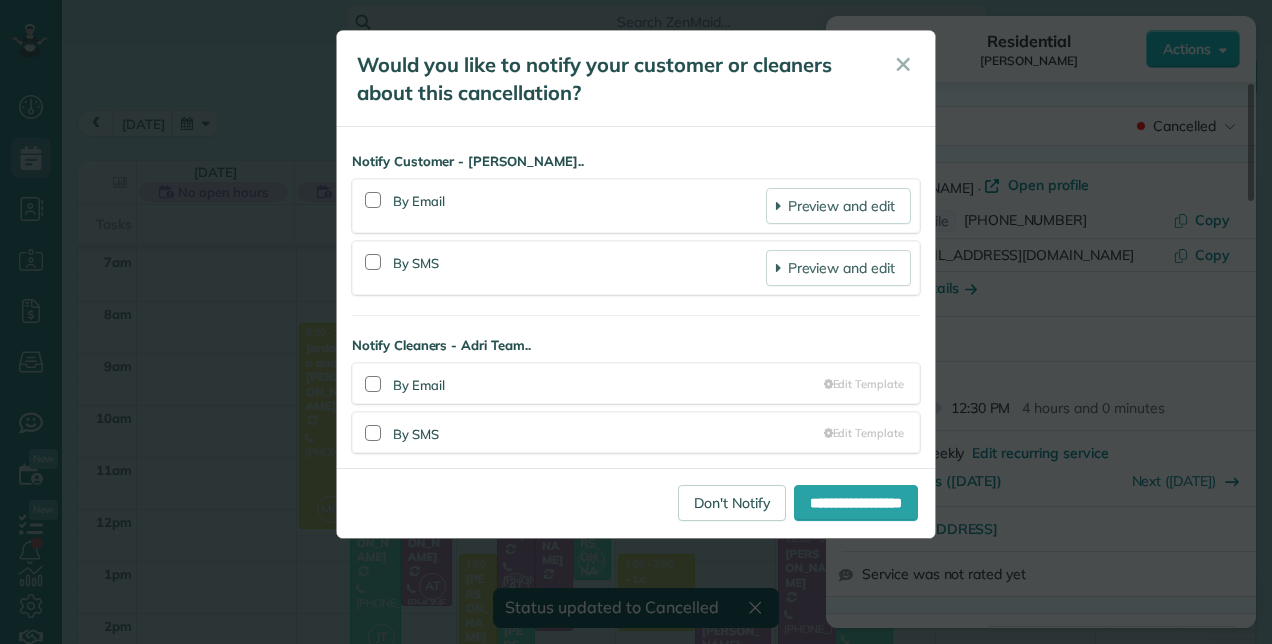 click at bounding box center [373, 427] 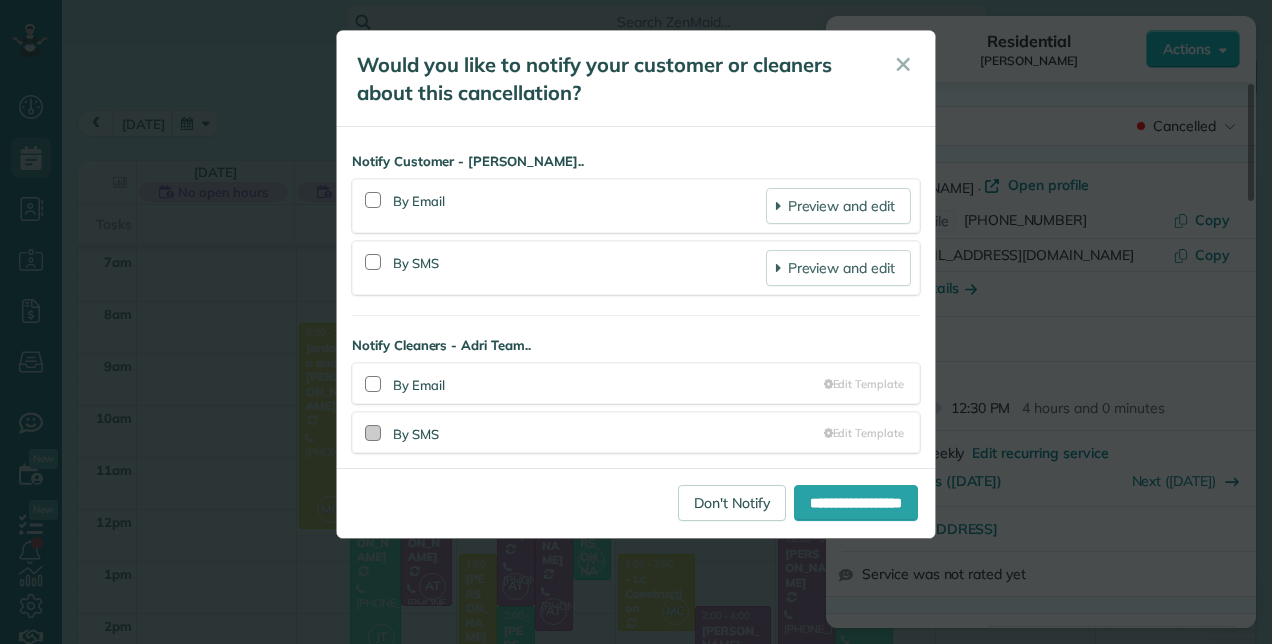 click at bounding box center [373, 433] 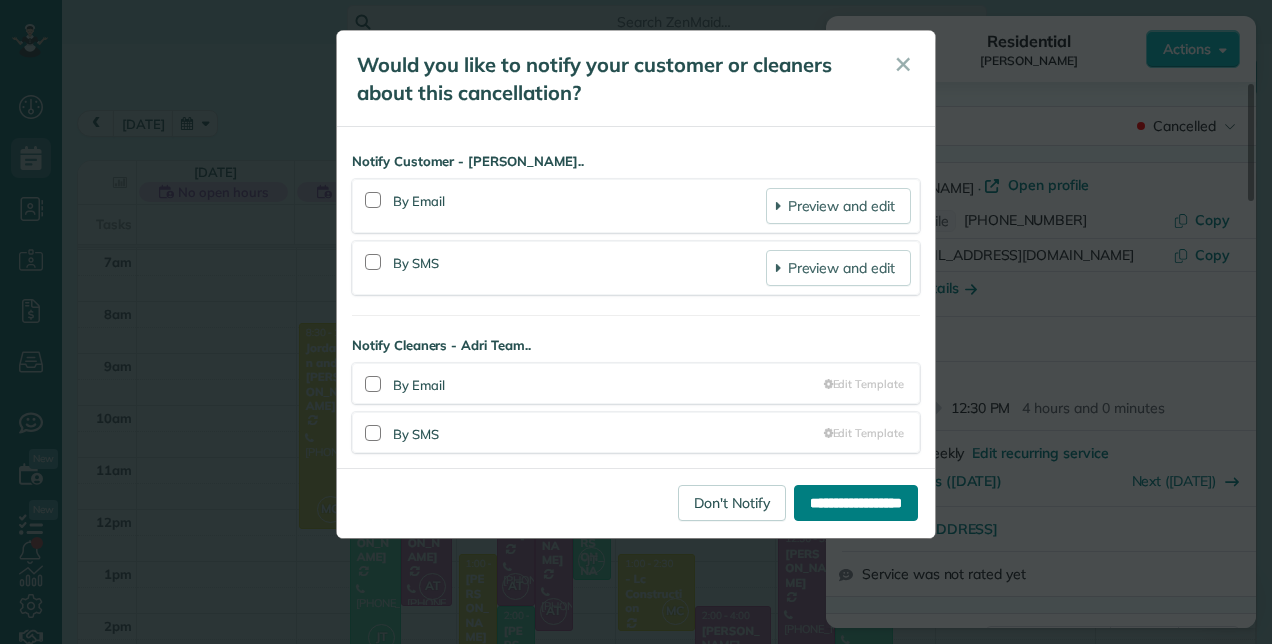 click on "**********" at bounding box center (856, 503) 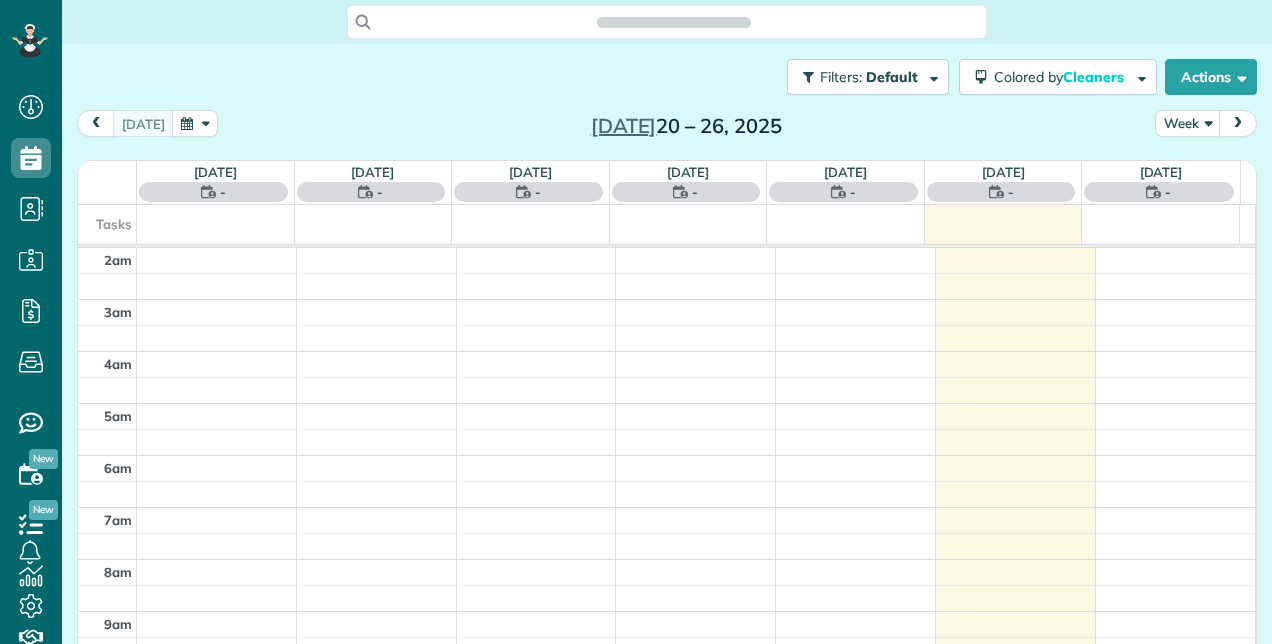 scroll, scrollTop: 0, scrollLeft: 0, axis: both 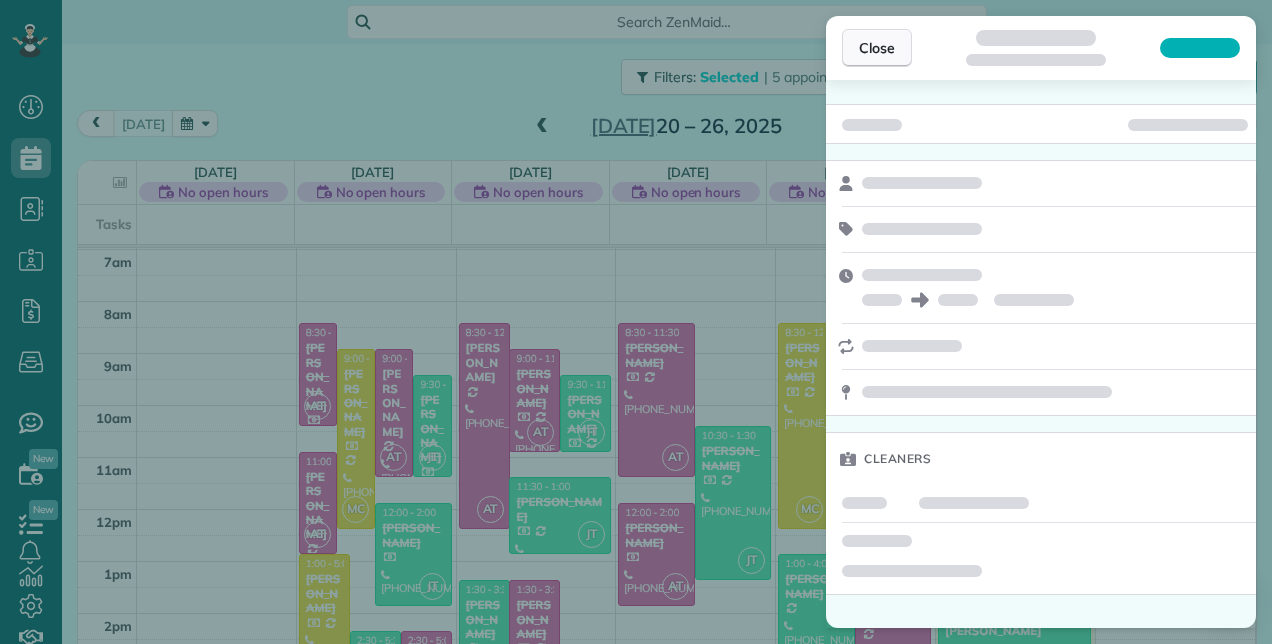 drag, startPoint x: 0, startPoint y: 0, endPoint x: 904, endPoint y: 59, distance: 905.9233 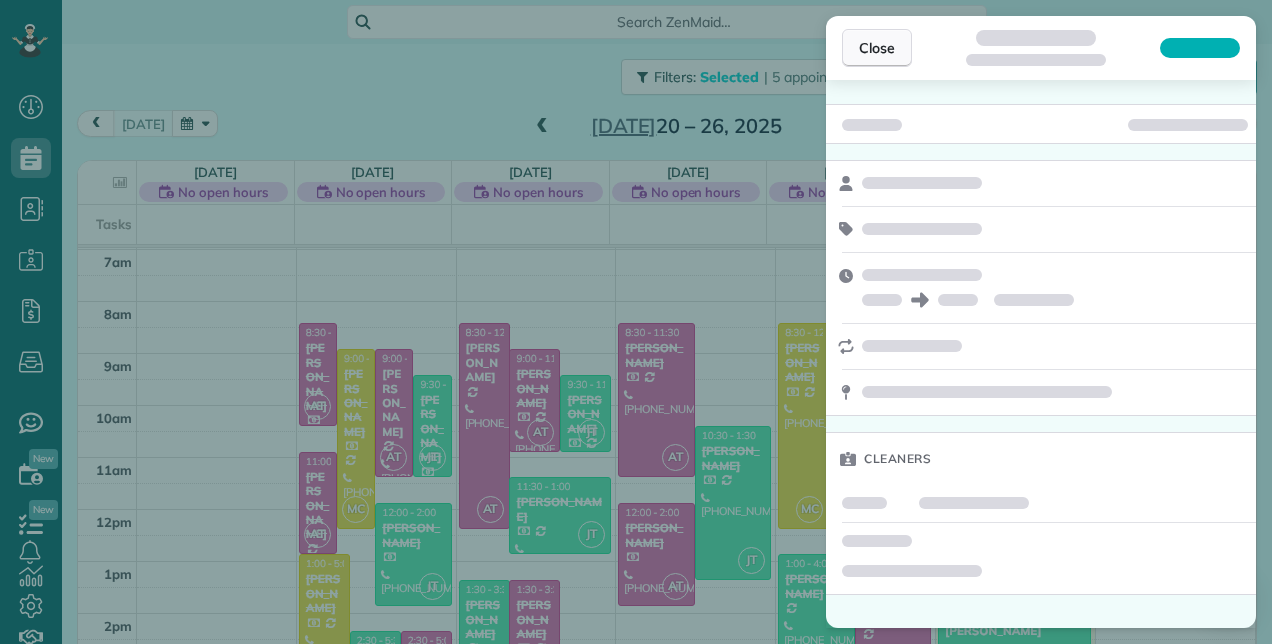 click on "Dashboard
Scheduling
Calendar View
List View
Dispatch View - Weekly scheduling (Beta)" at bounding box center (636, 322) 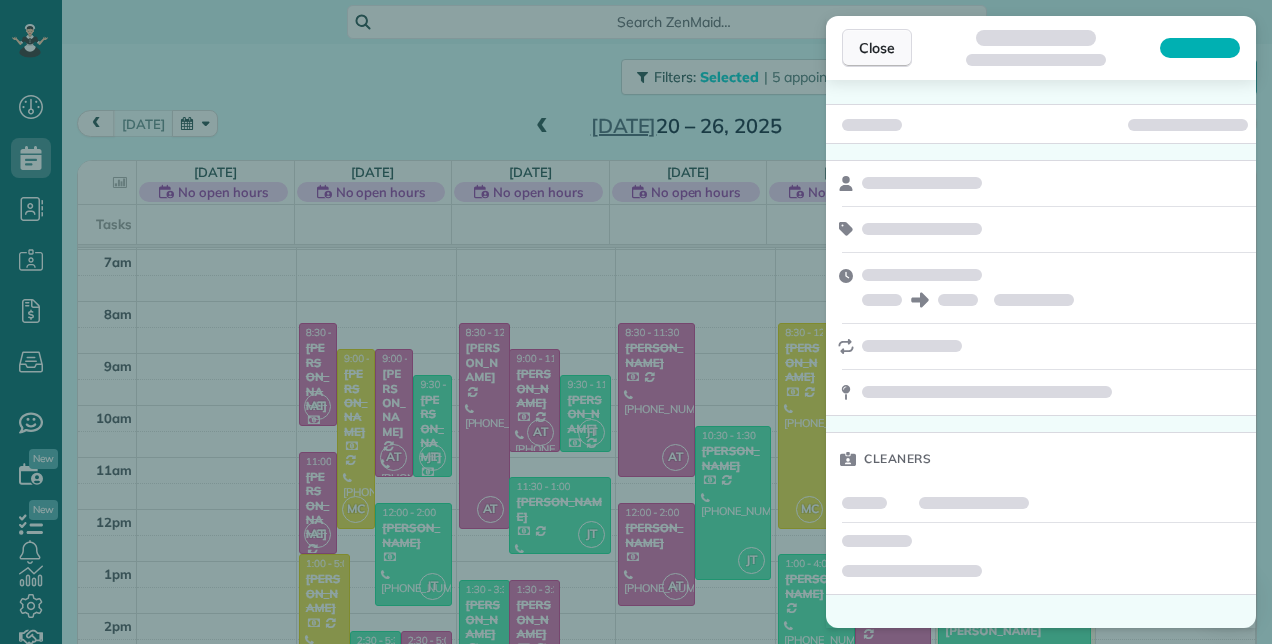 click on "Close" at bounding box center [877, 48] 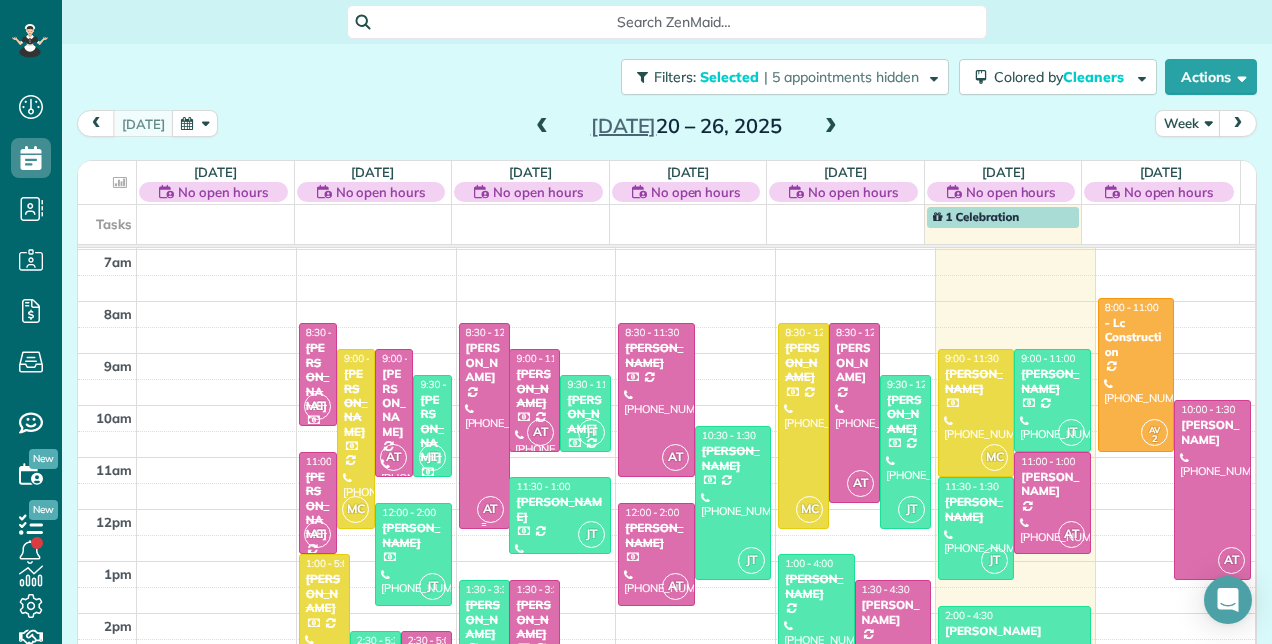 click at bounding box center [484, 425] 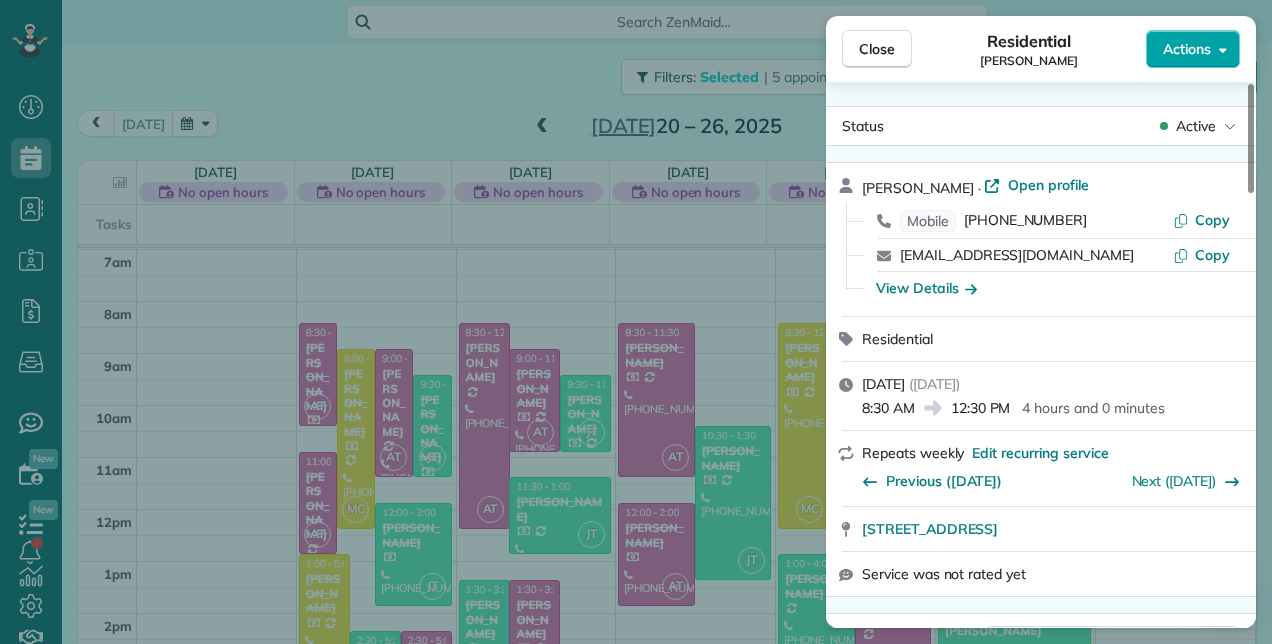 click on "Actions" at bounding box center (1187, 49) 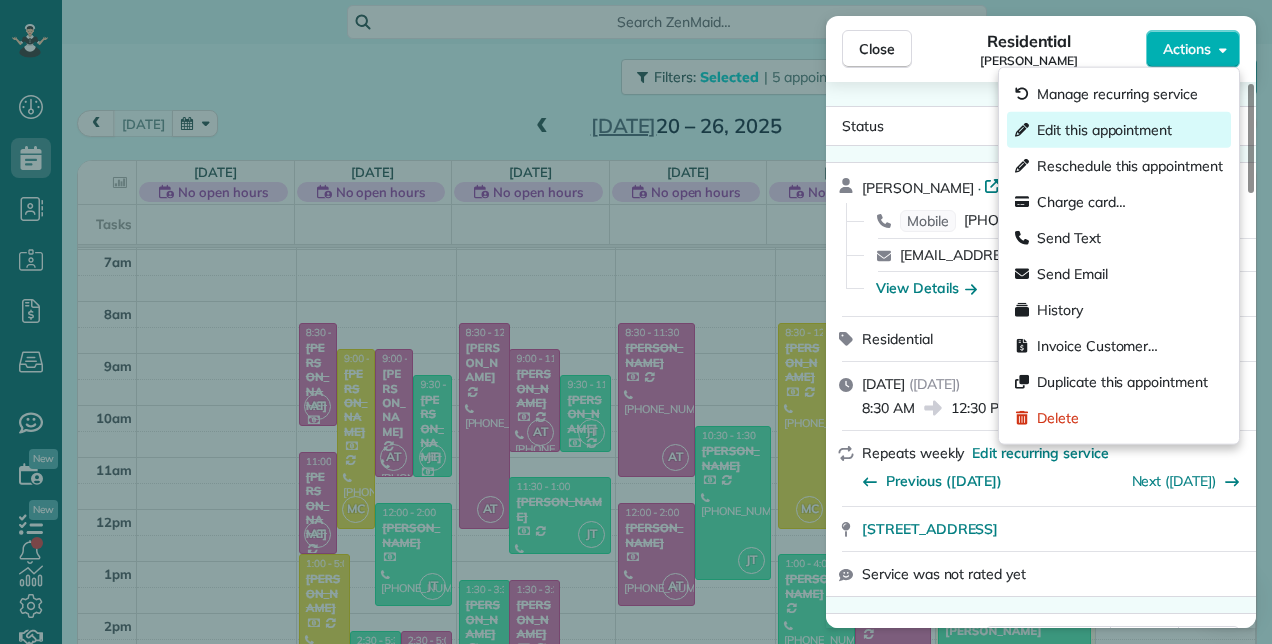 click on "Edit this appointment" at bounding box center [1104, 130] 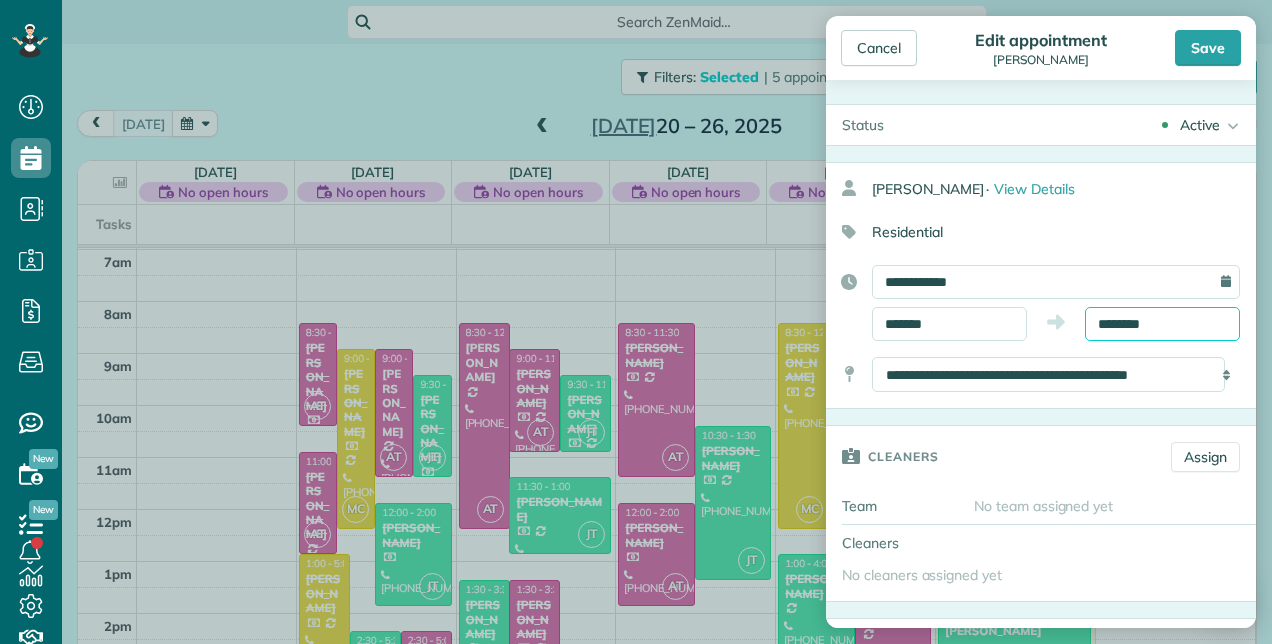 click on "********" at bounding box center (1162, 324) 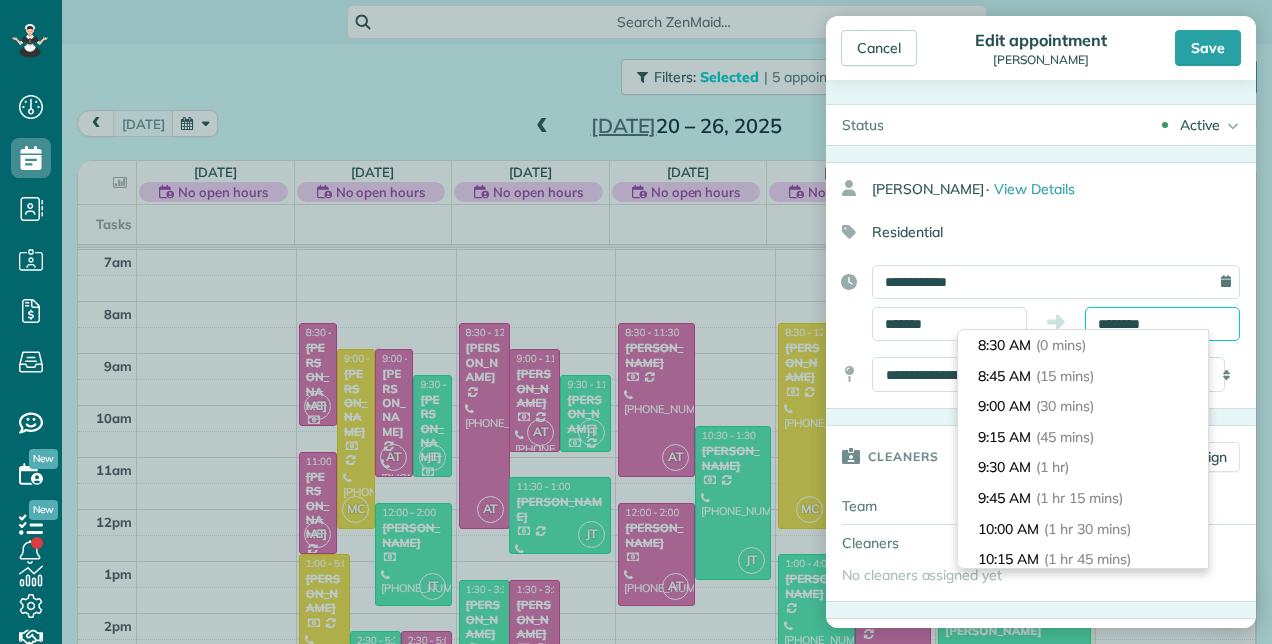 scroll, scrollTop: 458, scrollLeft: 0, axis: vertical 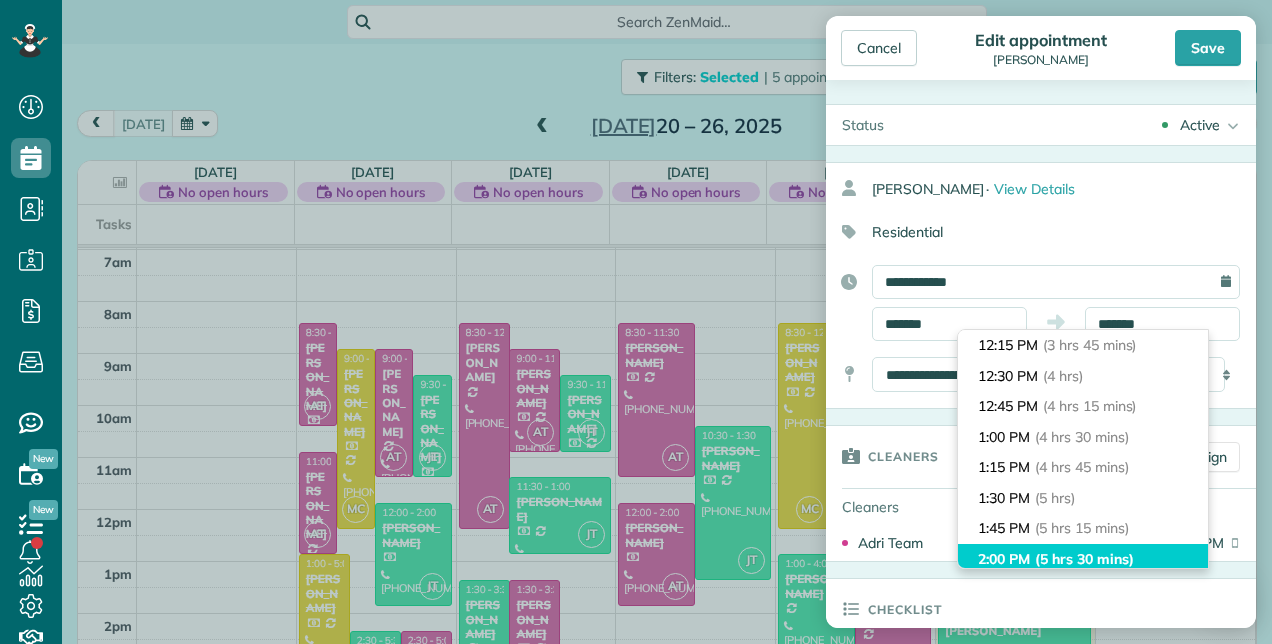 click on "2:00 PM  (5 hrs 30 mins)" at bounding box center [1083, 559] 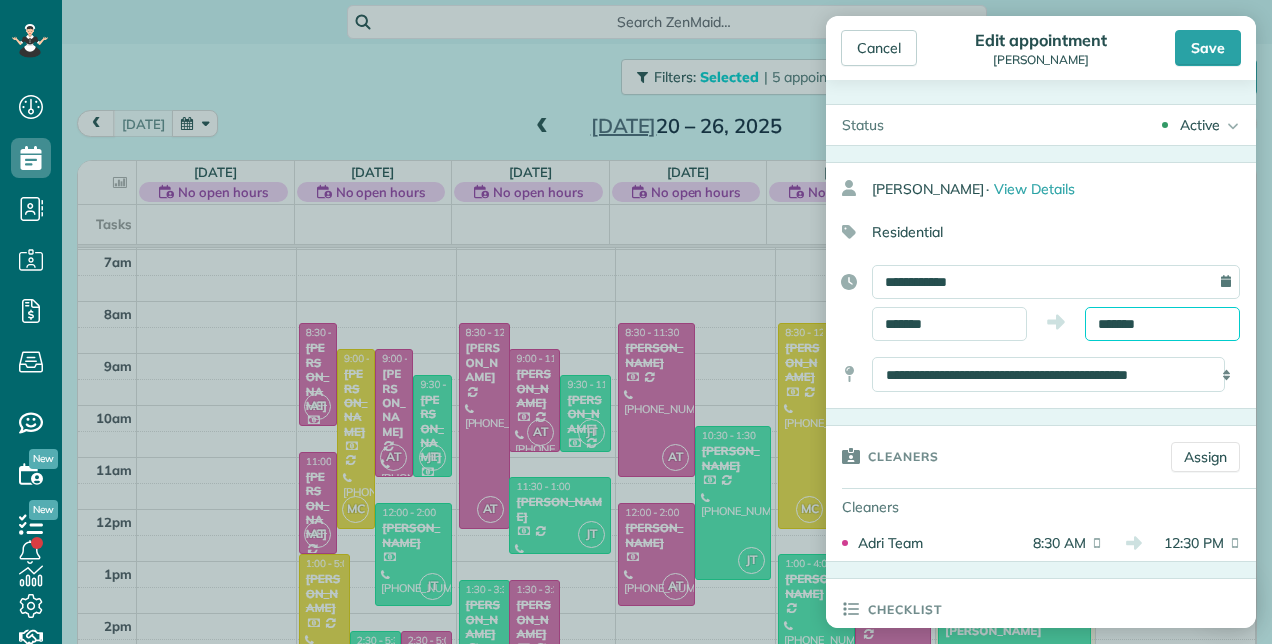 click on "*******" at bounding box center (1162, 324) 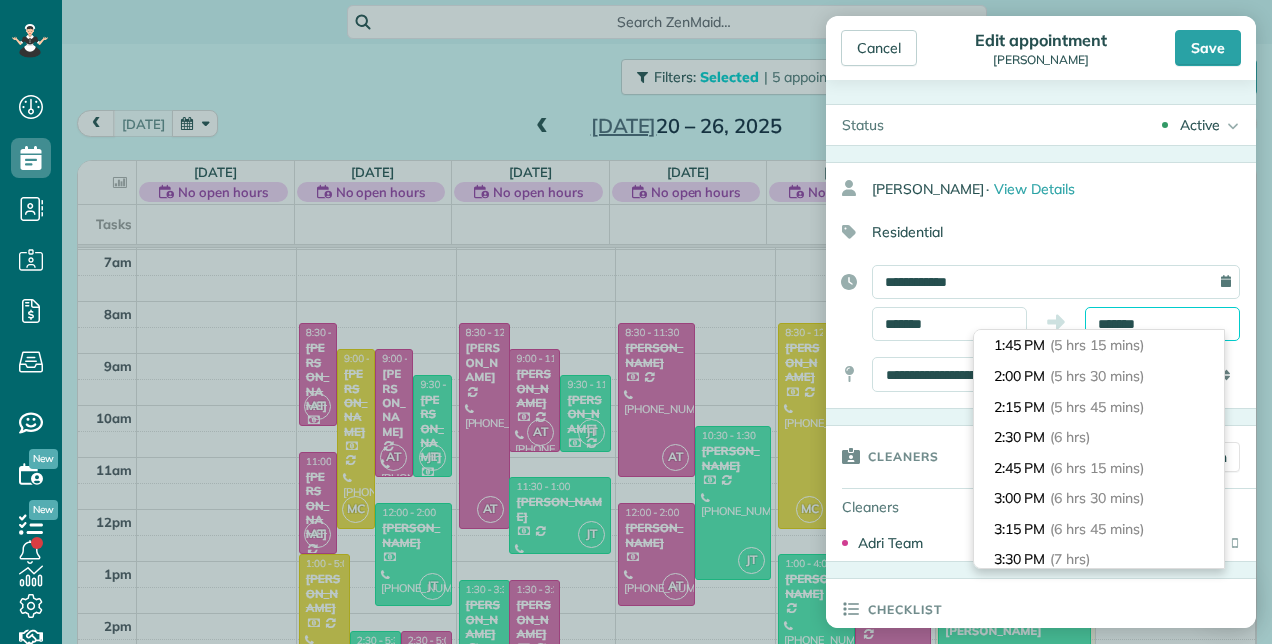 type on "*******" 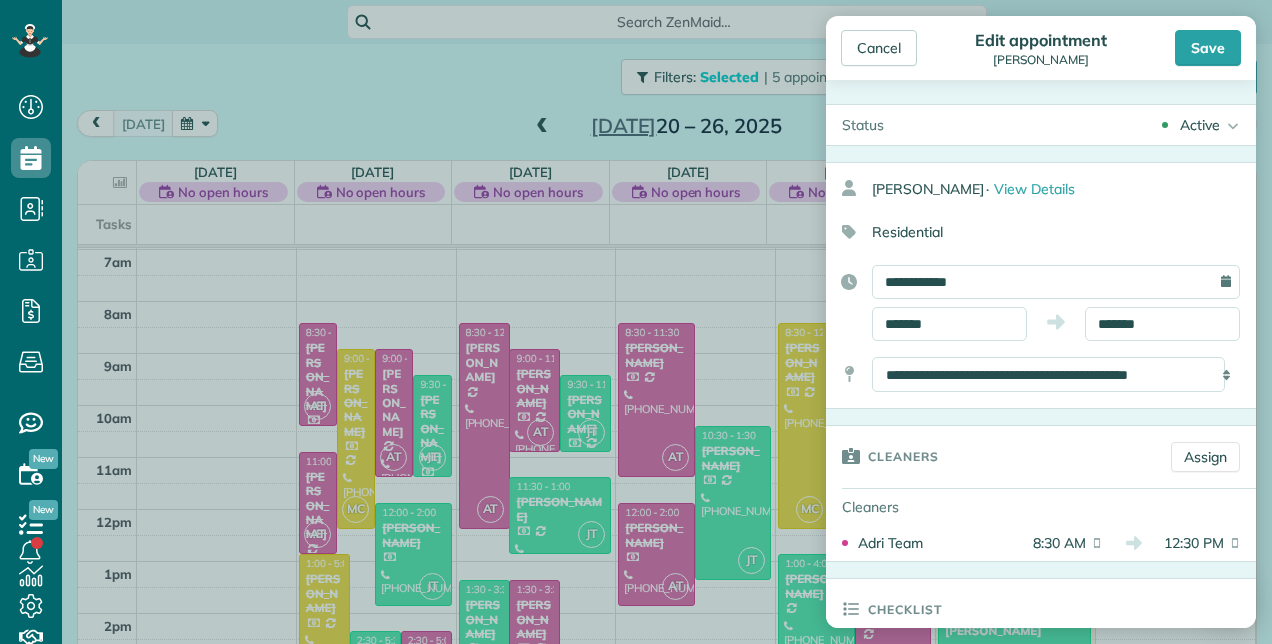 click on "**********" at bounding box center [1041, 303] 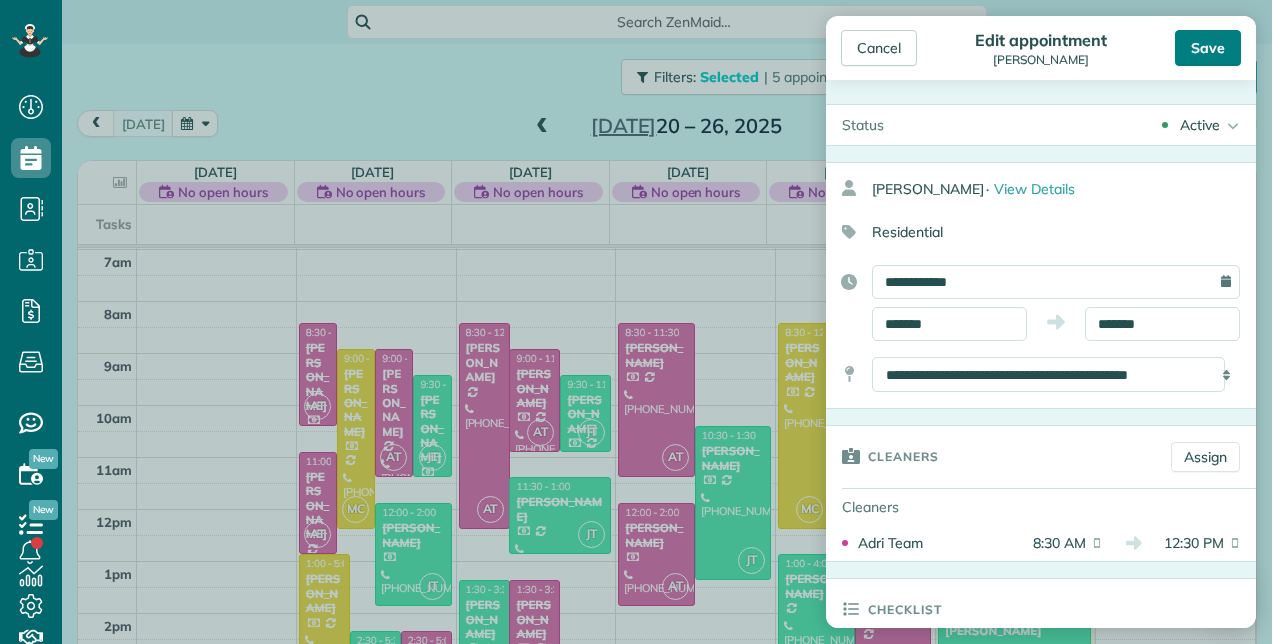 click on "Save" at bounding box center (1208, 48) 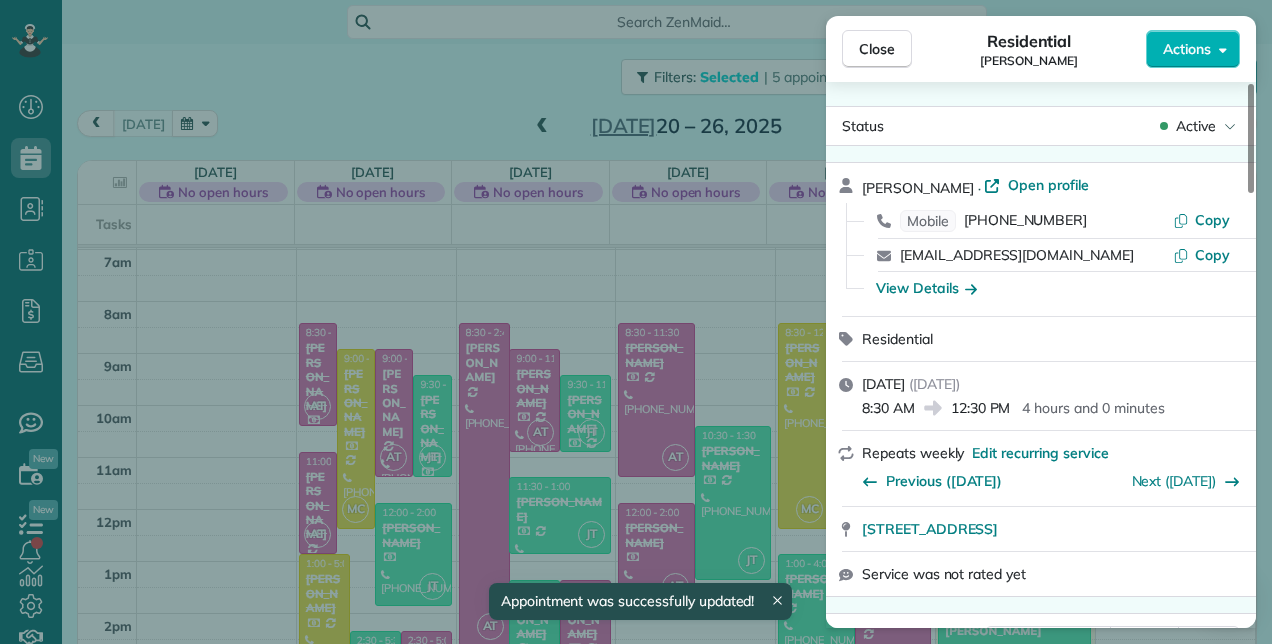 click on "Close Residential AnneMarie Sincavage Actions Status Active AnneMarie Sincavage · Open profile Mobile (561) 901-4923 Copy anneholmes@gmail.com Copy View Details Residential Tuesday, July 22, 2025 ( 3 days ago ) 8:30 AM 12:30 PM 4 hours and 0 minutes Repeats weekly Edit recurring service Previous (Jul 15) Next (Jul 29) 832 Southwest 34th Avenue Boynton Beach FL 33435 Service was not rated yet Cleaners Time in and out Assign Invite Team No team assigned yet Cleaners Adri Team   8:30 AM 12:30 PM Checklist Try Now Keep this appointment up to your standards. Stay on top of every detail, keep your cleaners organised, and your client happy. Assign a checklist Watch a 5 min demo Billing Billing actions Price $0.00 Overcharge $0.00 Discount $0.00 Coupon discount - Primary tax - Secondary tax - Total appointment price $0.00 Tips collected New feature! $0.00 Mark as paid Total including tip $0.00 Get paid online in no-time! Send an invoice and reward your cleaners with tips Charge customer credit card No Rental Prep No" at bounding box center (636, 322) 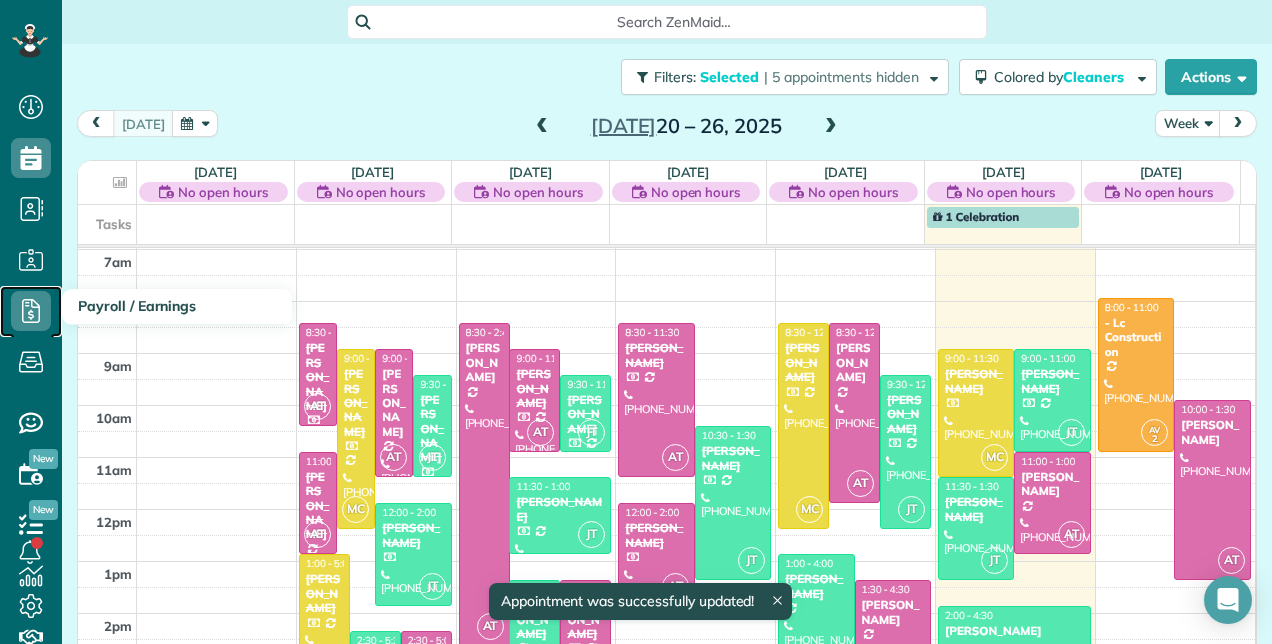 click on "Payroll / Earnings" at bounding box center (31, 331) 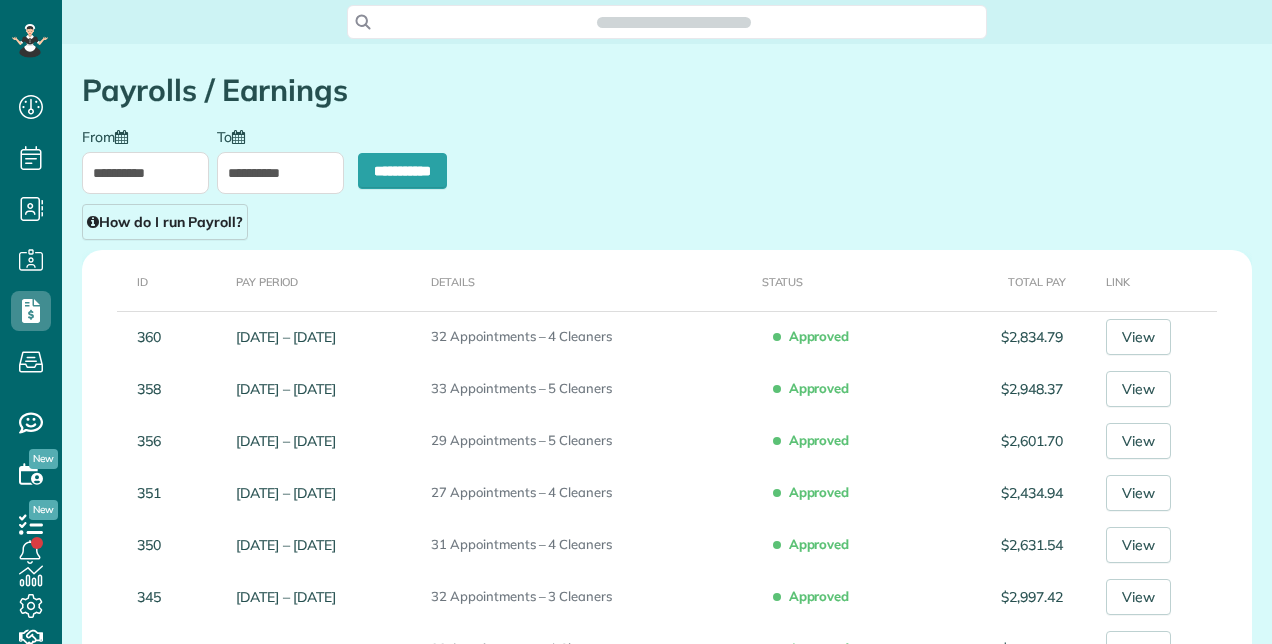 scroll, scrollTop: 0, scrollLeft: 0, axis: both 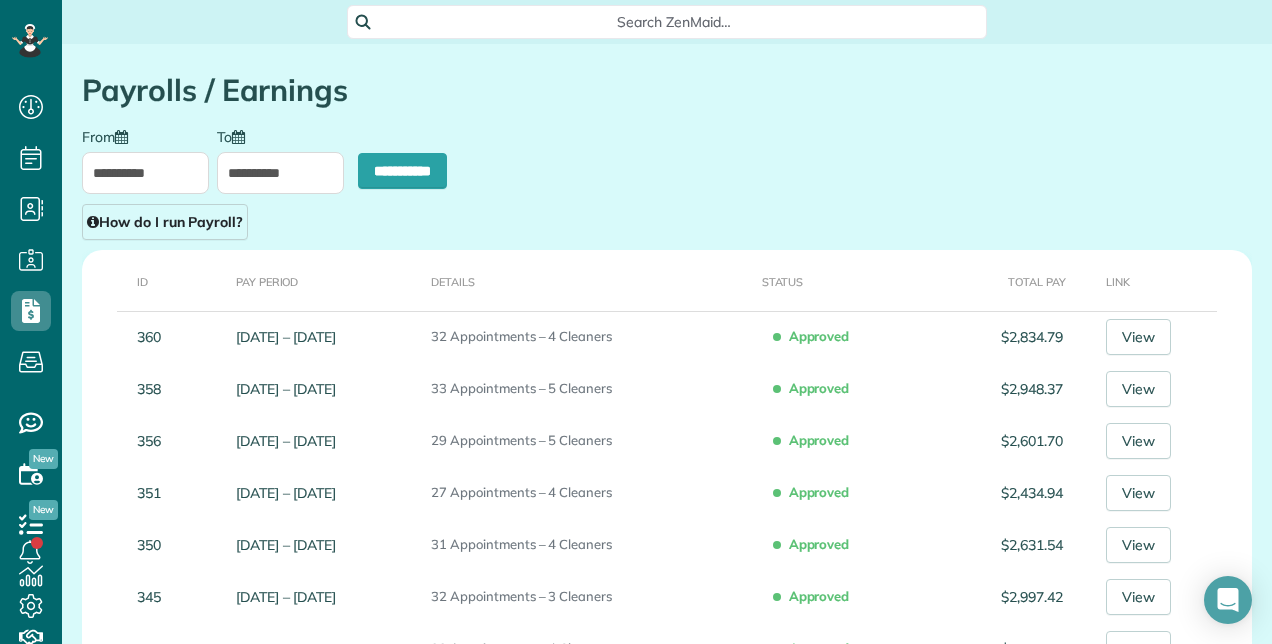 type on "**********" 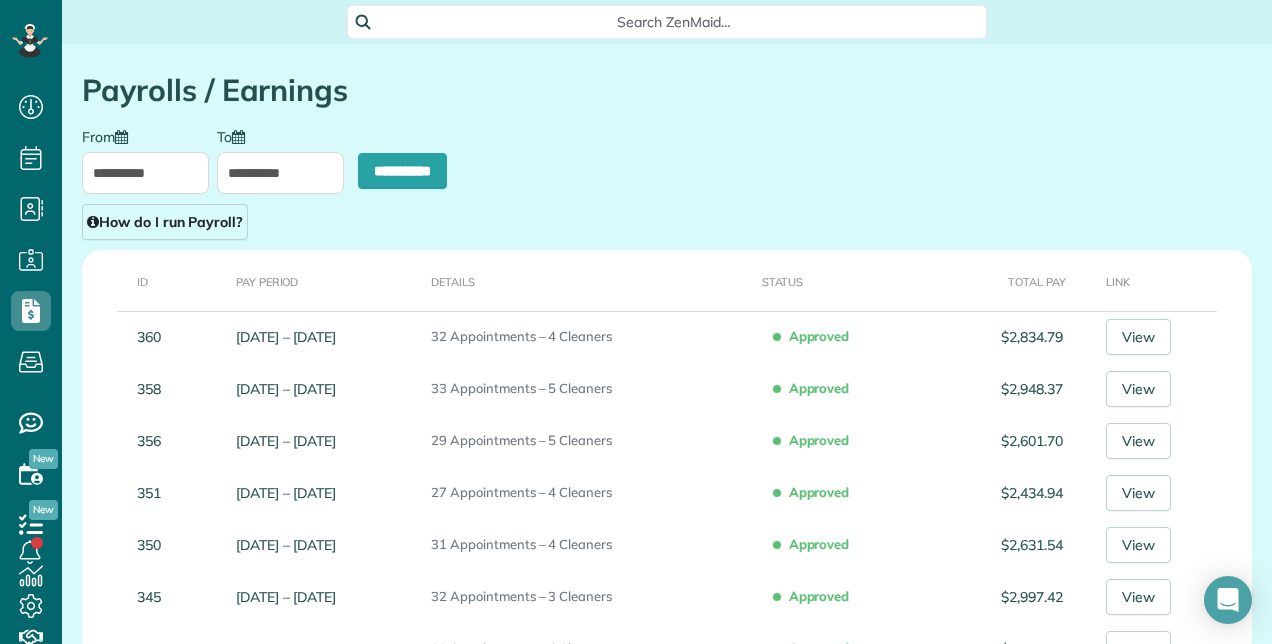 type on "**********" 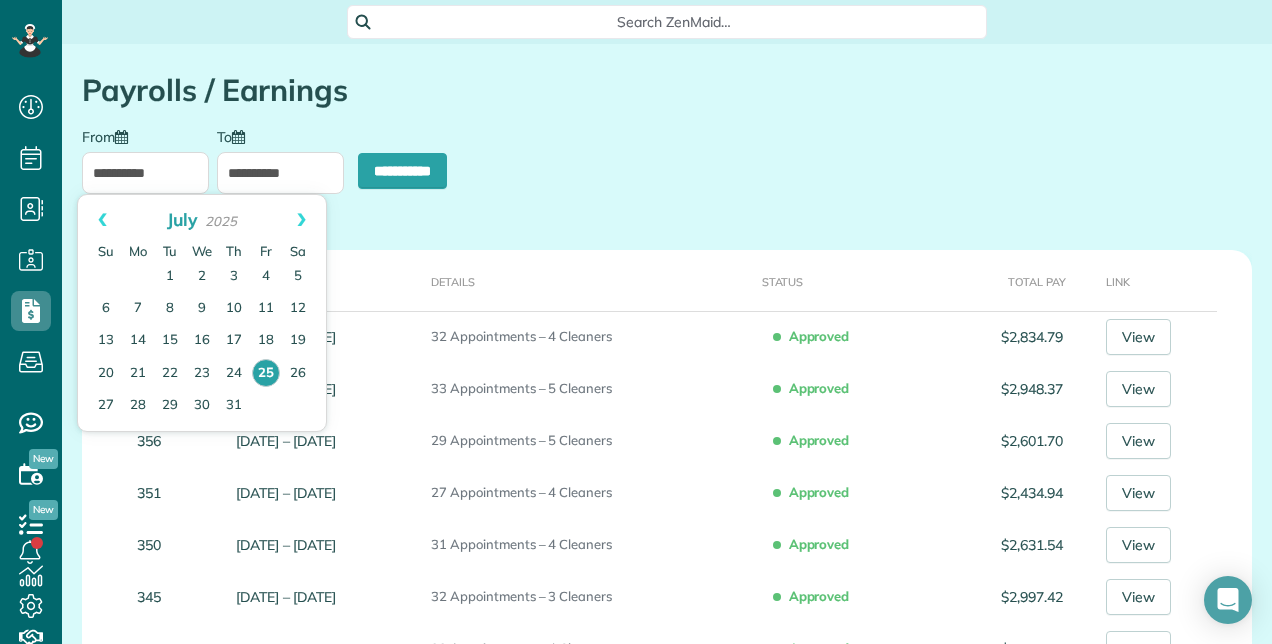 click on "**********" at bounding box center [145, 173] 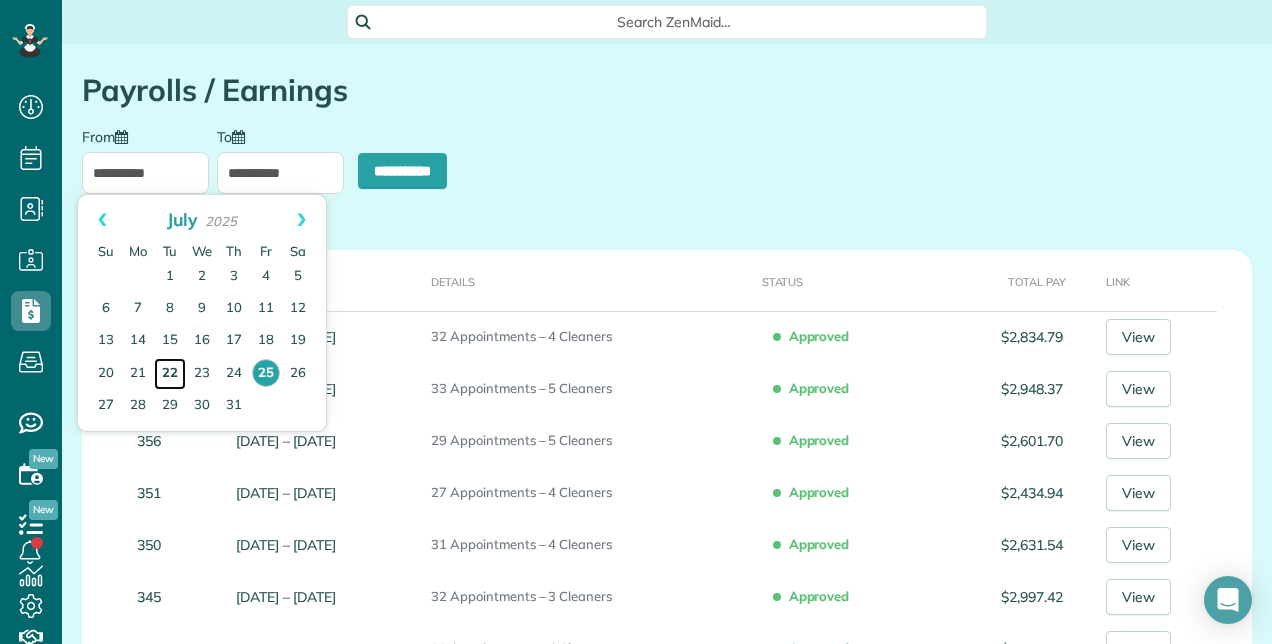 click on "22" at bounding box center (170, 374) 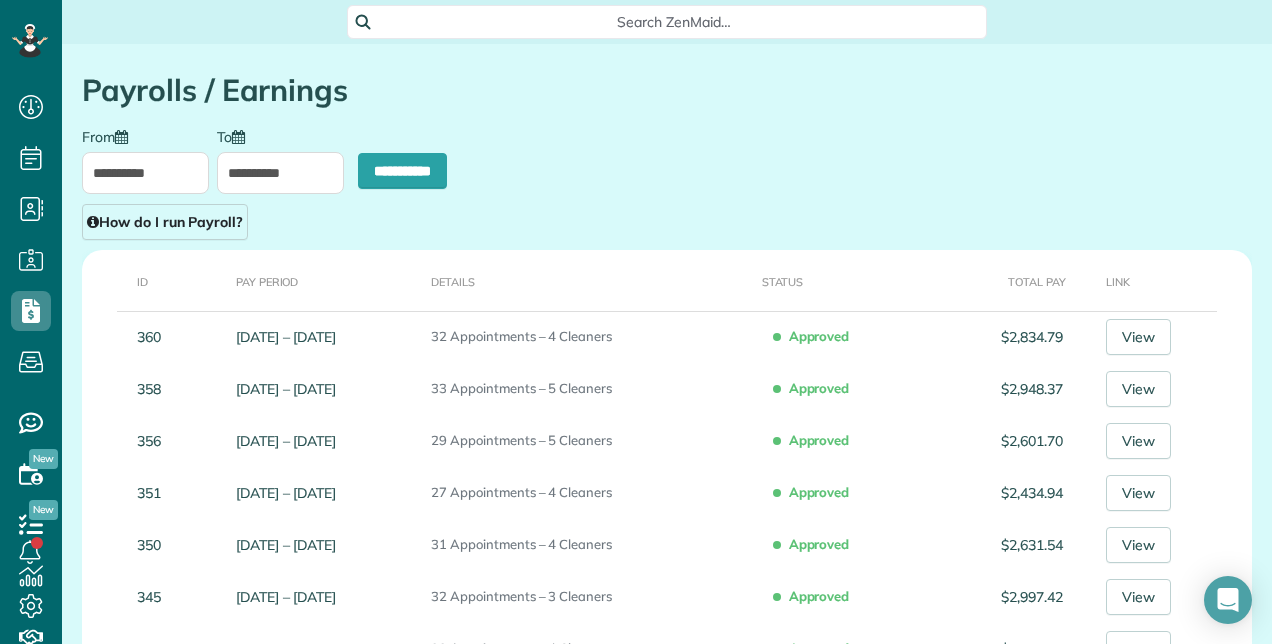 click on "**********" at bounding box center (280, 173) 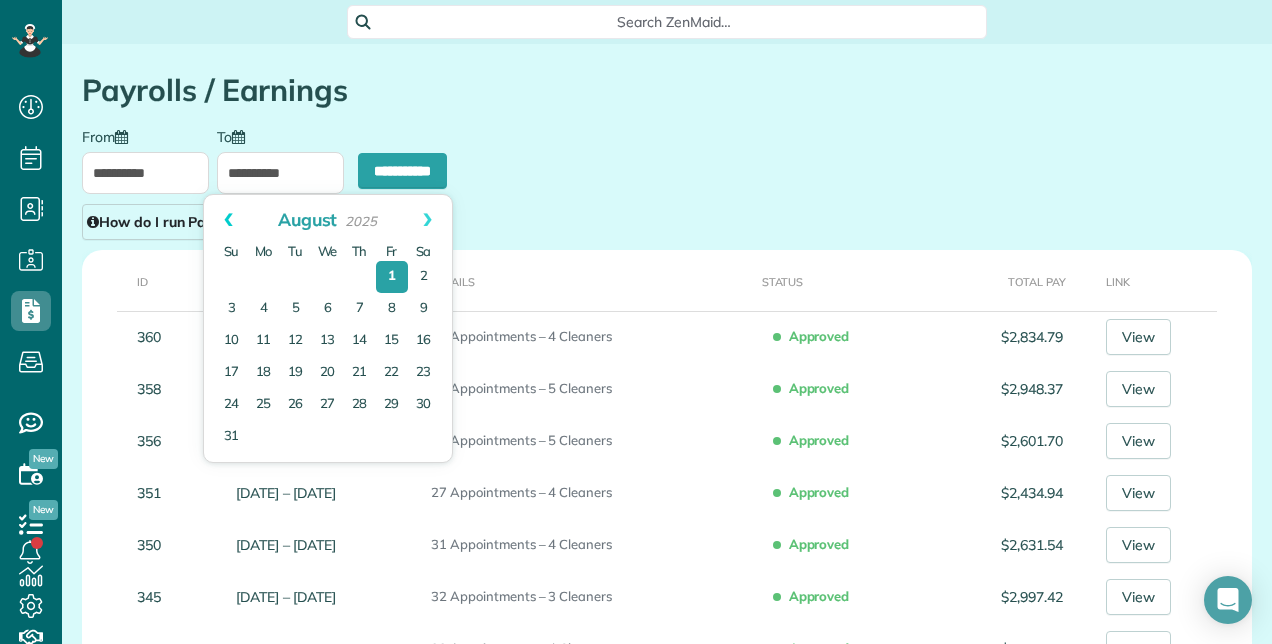 click on "Prev" at bounding box center [228, 220] 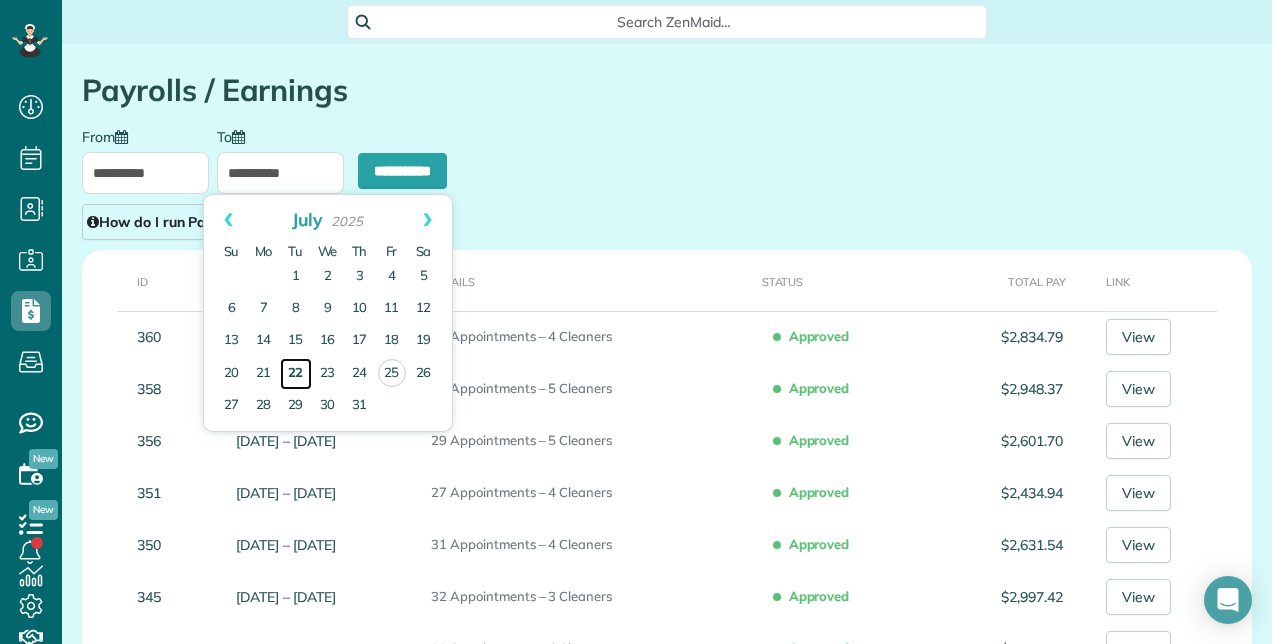 click on "22" at bounding box center (296, 374) 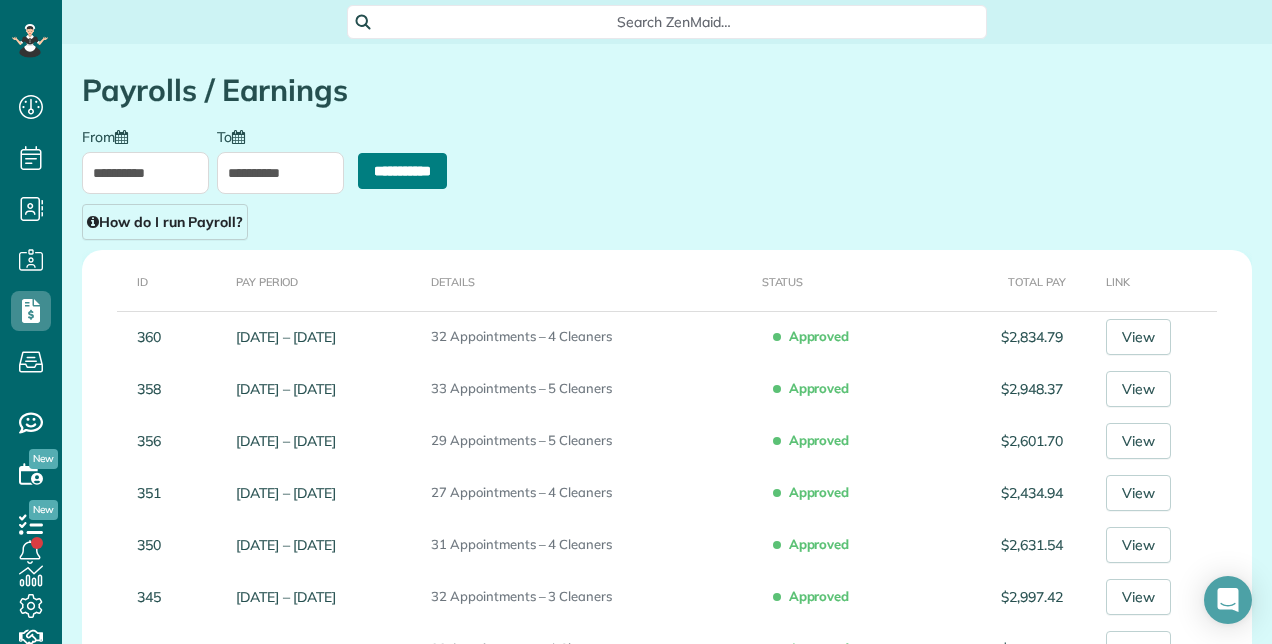 click on "**********" at bounding box center (402, 171) 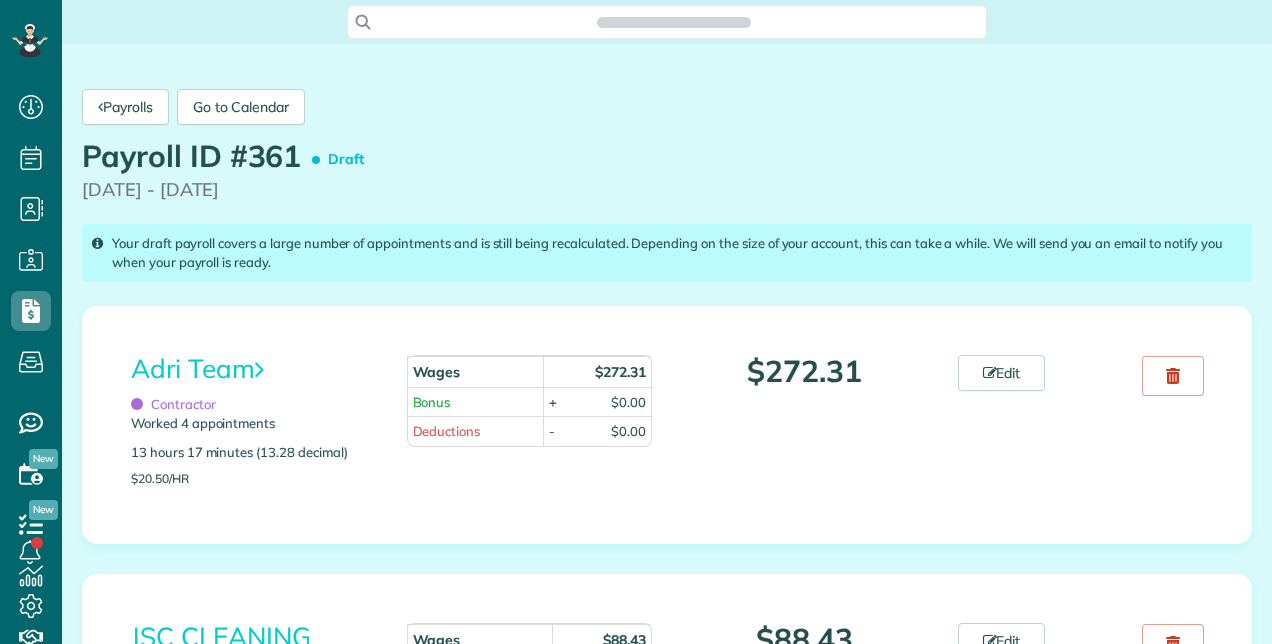 scroll, scrollTop: 0, scrollLeft: 0, axis: both 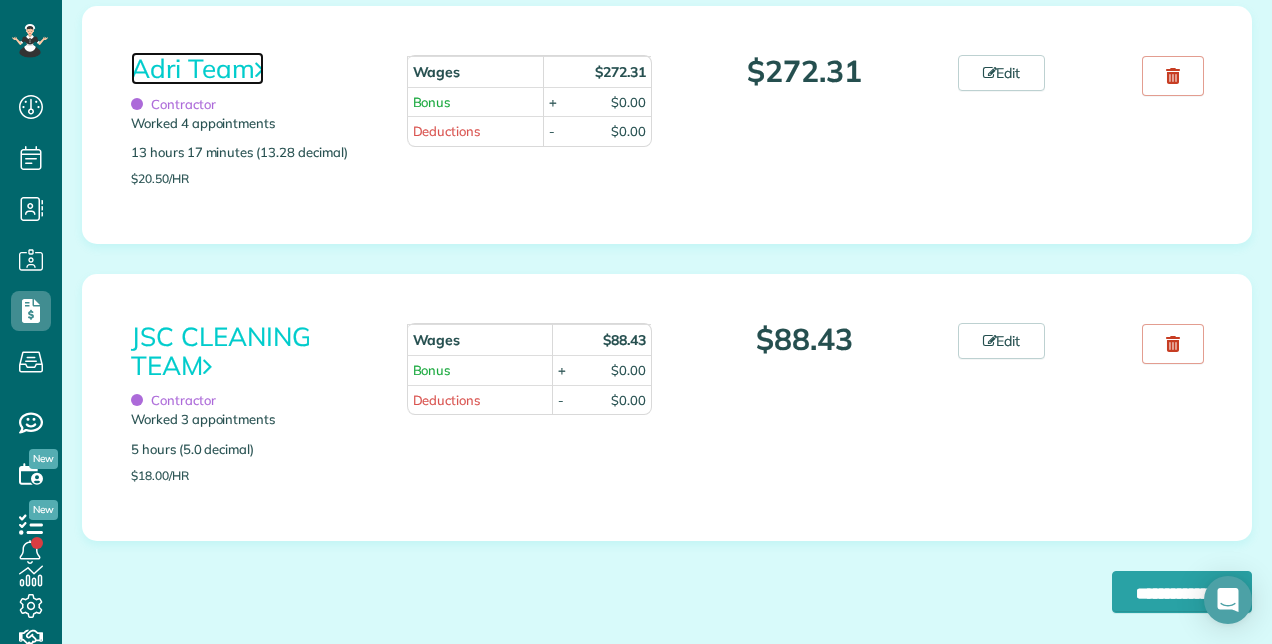 click on "Adri Team" at bounding box center (197, 68) 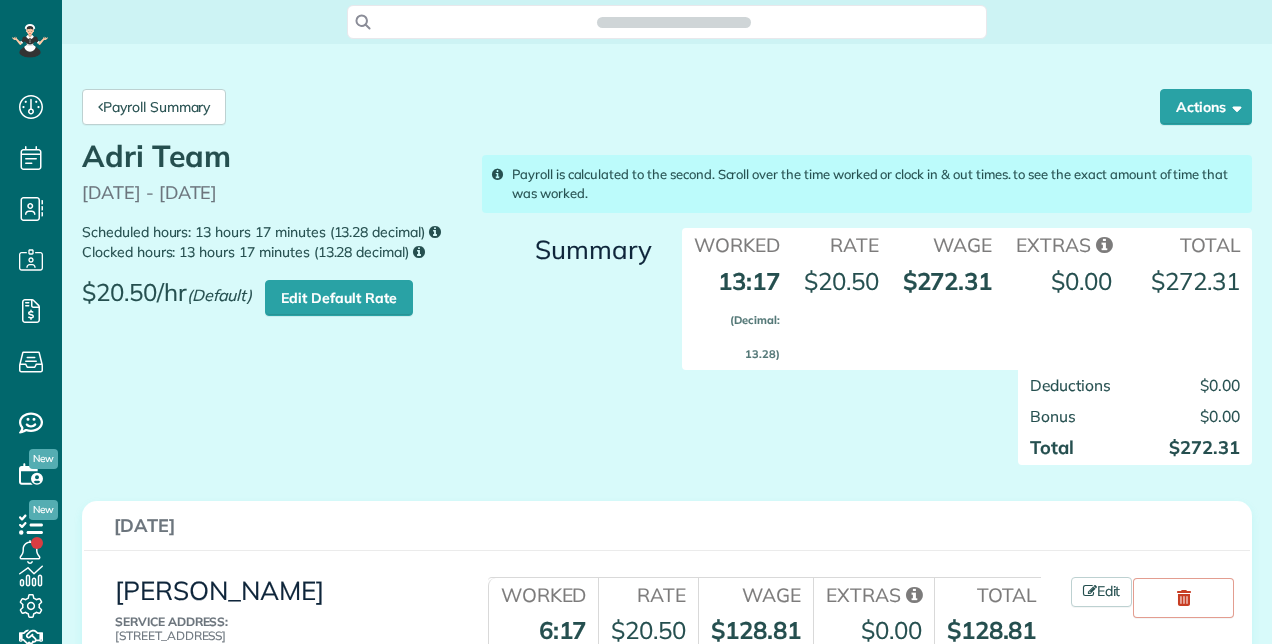 scroll, scrollTop: 0, scrollLeft: 0, axis: both 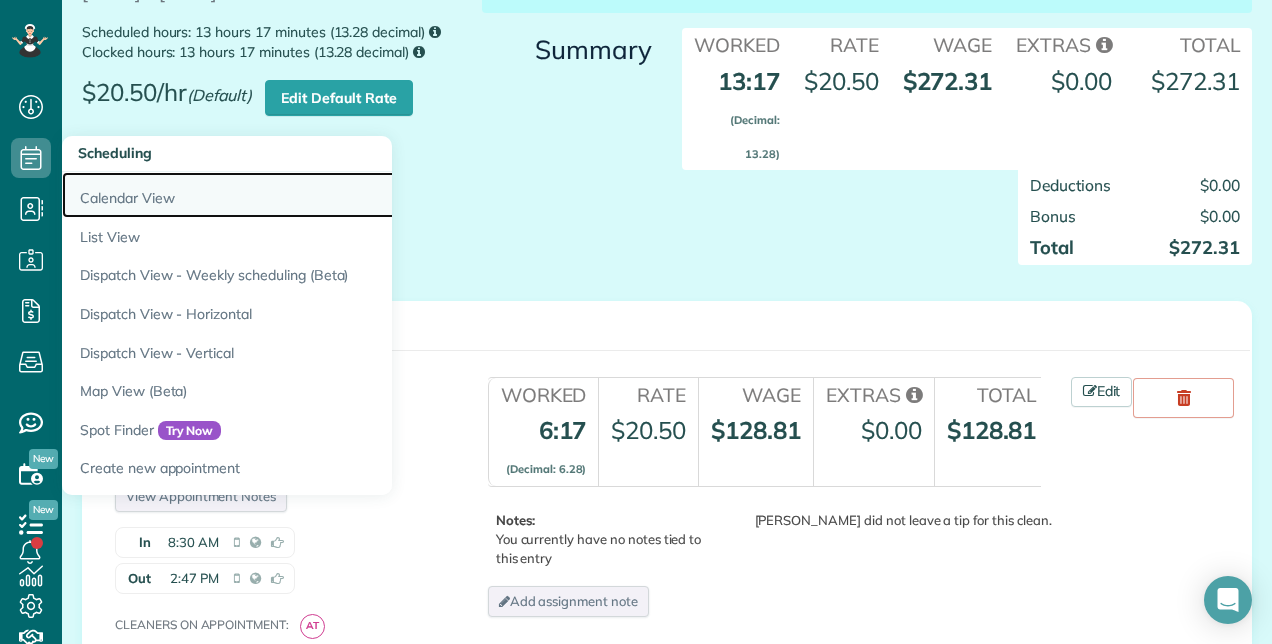 click on "Calendar View" at bounding box center (312, 195) 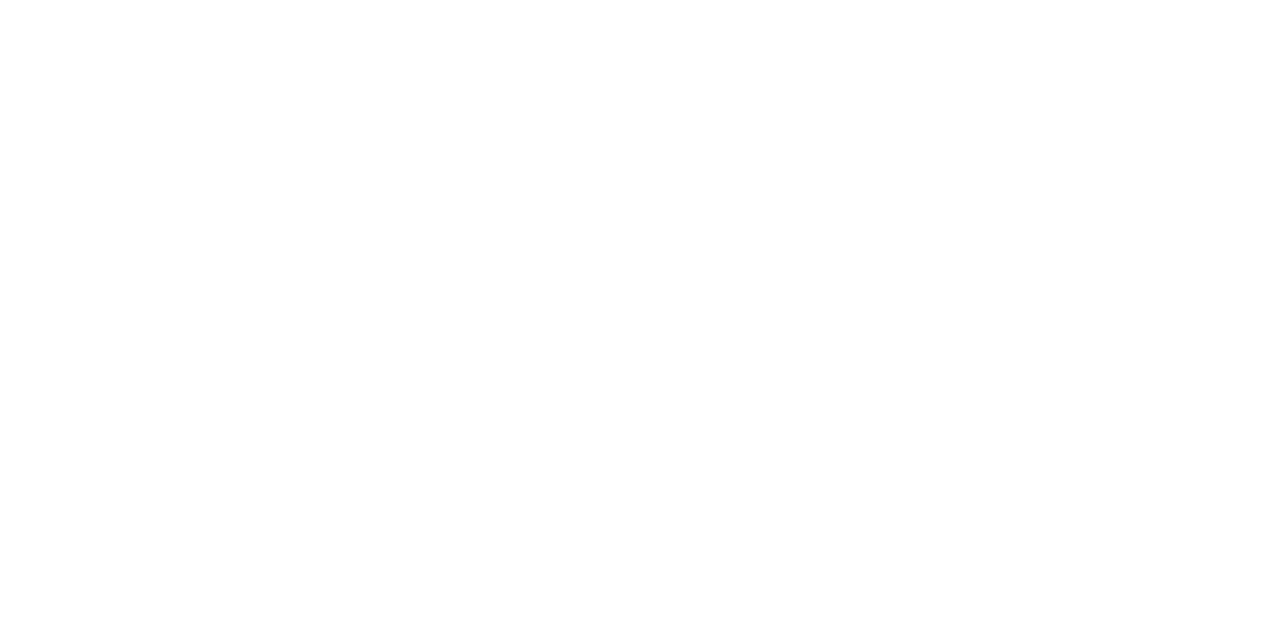 scroll, scrollTop: 0, scrollLeft: 0, axis: both 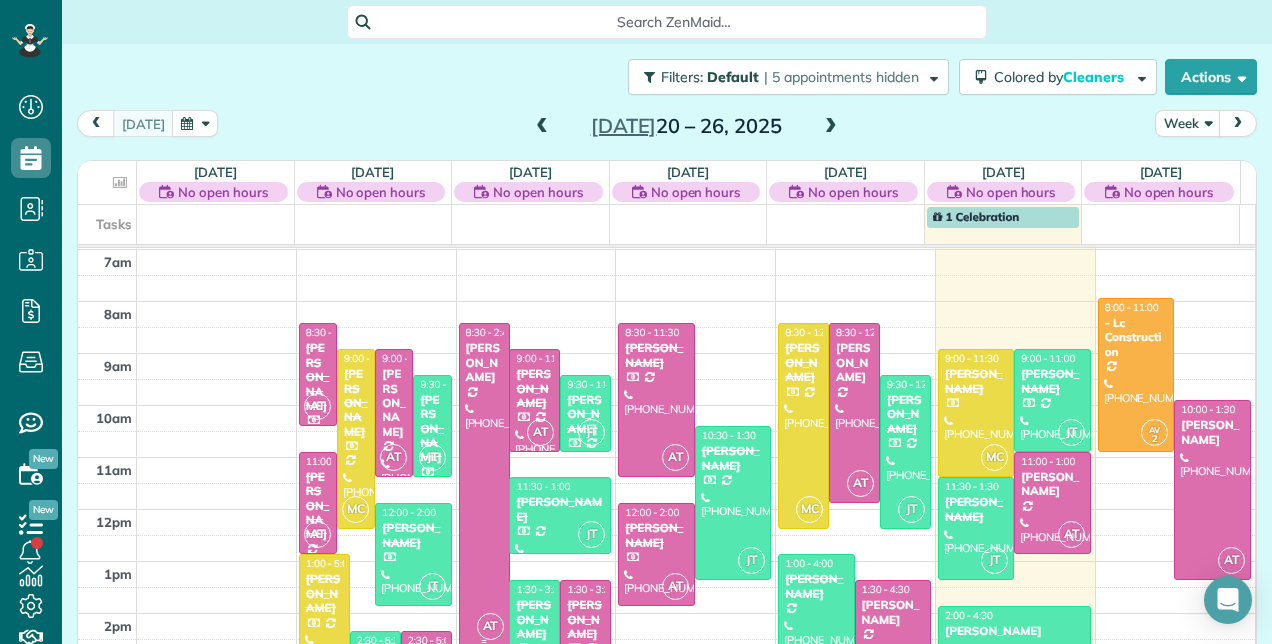 click at bounding box center [484, 484] 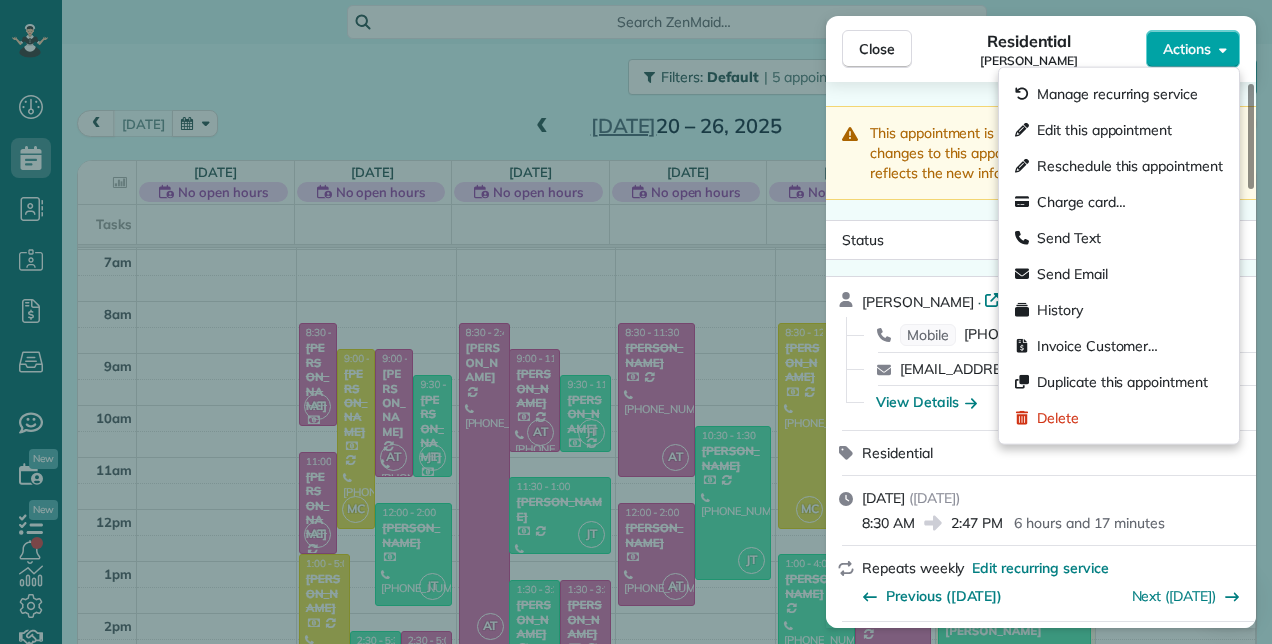 click 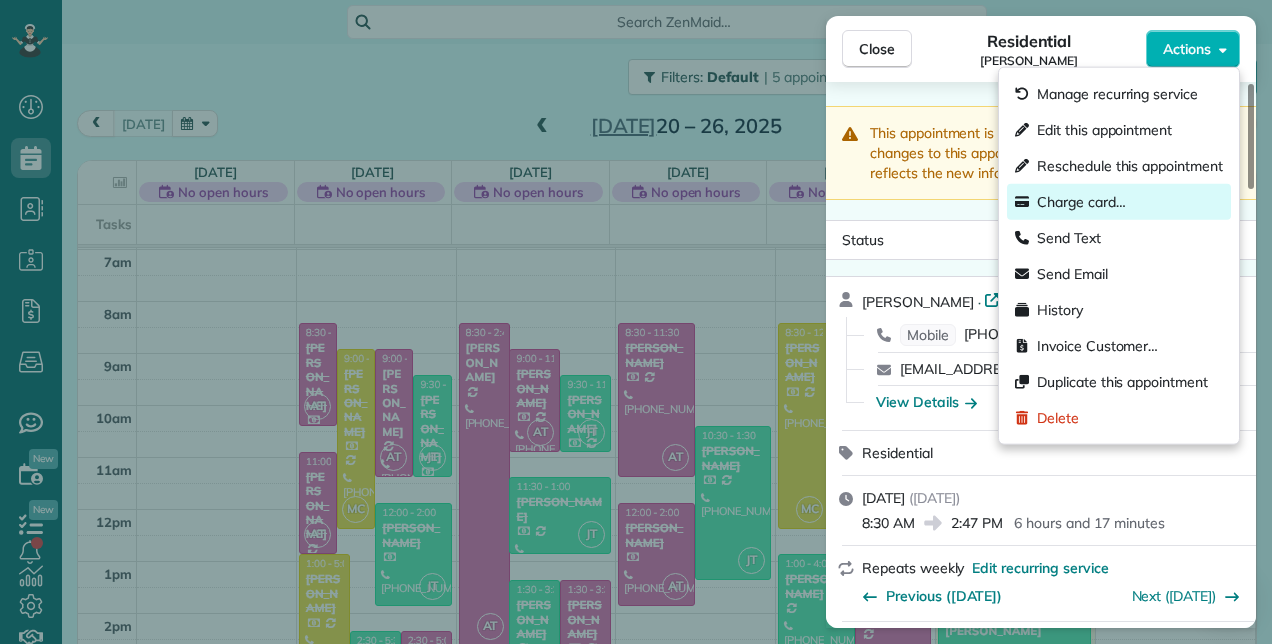 click on "Charge card…" at bounding box center [1081, 202] 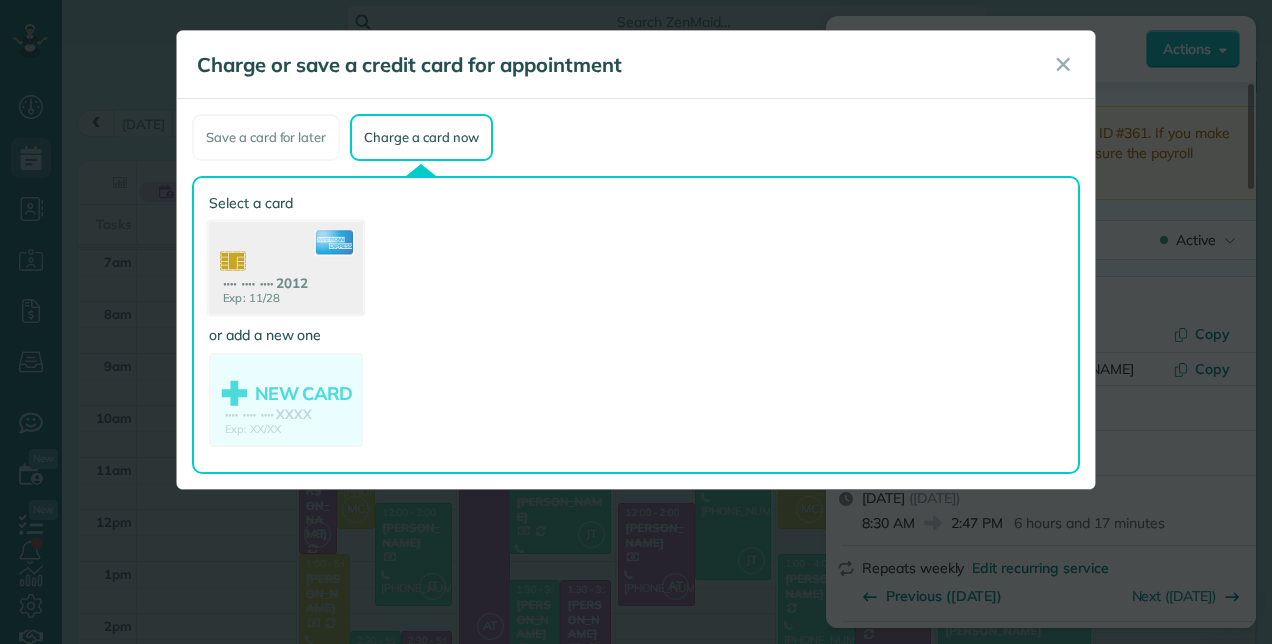 click 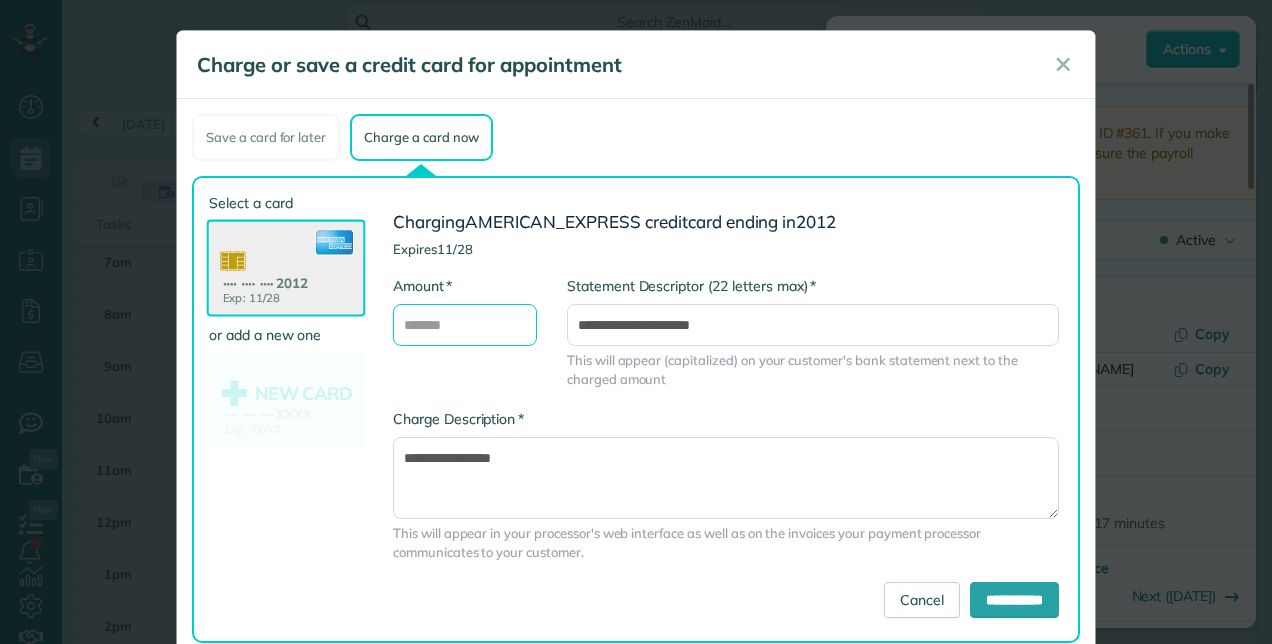 click on "*  Amount" at bounding box center (465, 325) 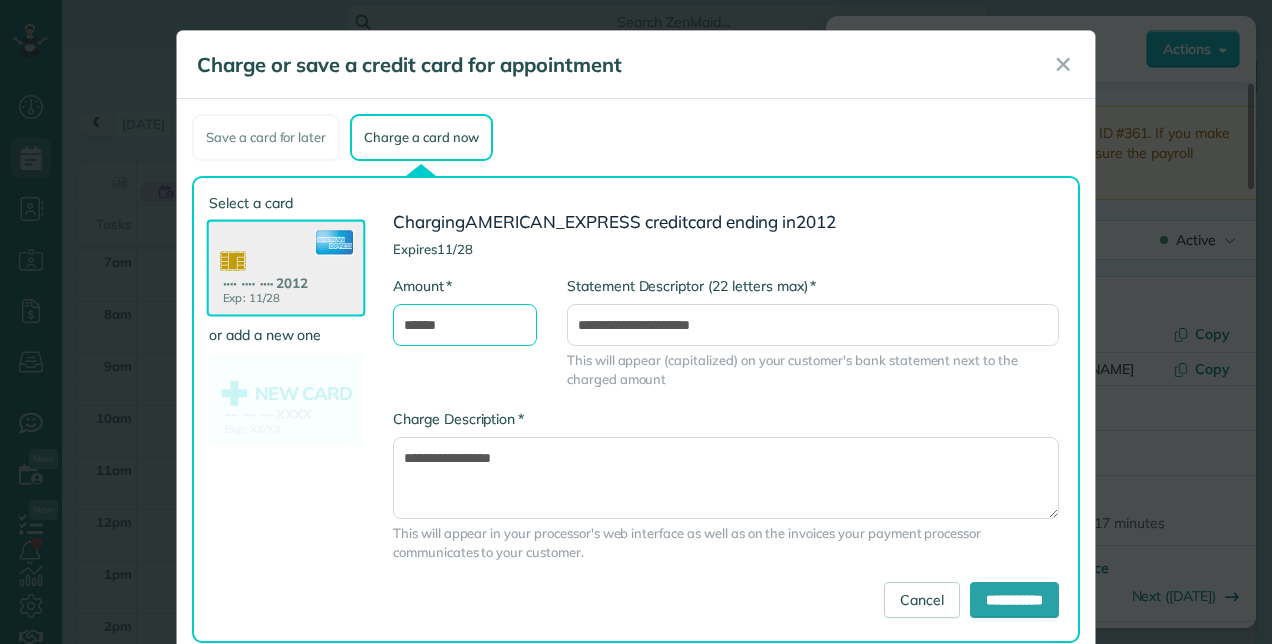 type on "******" 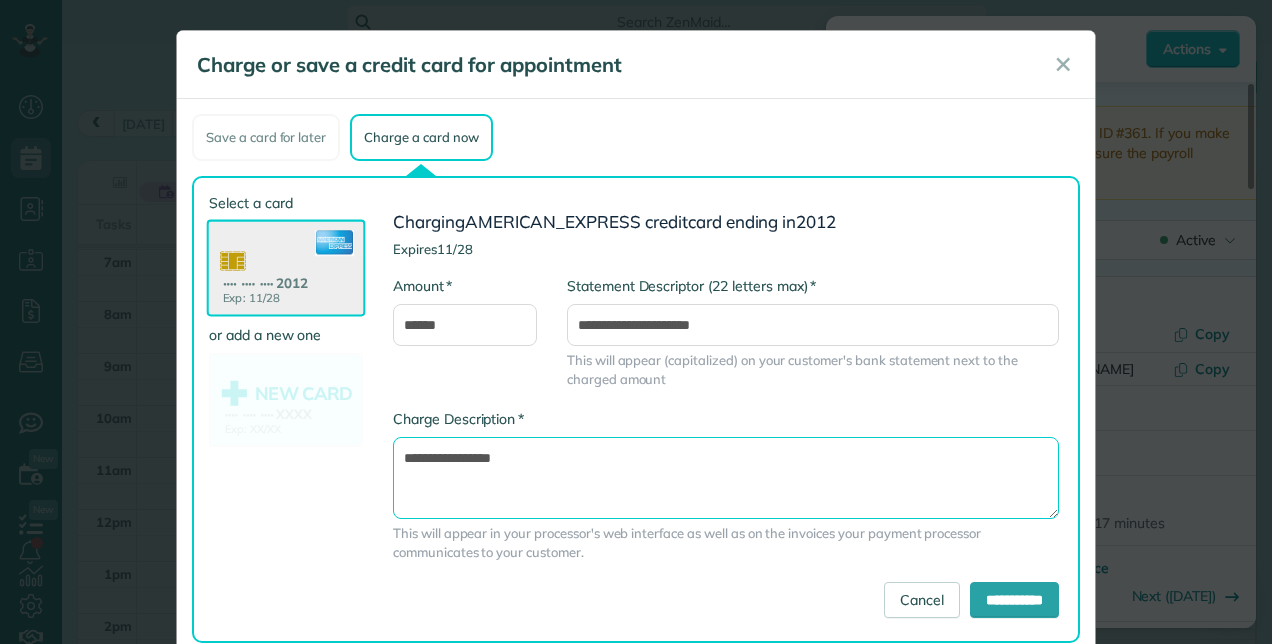 click on "**********" at bounding box center (726, 477) 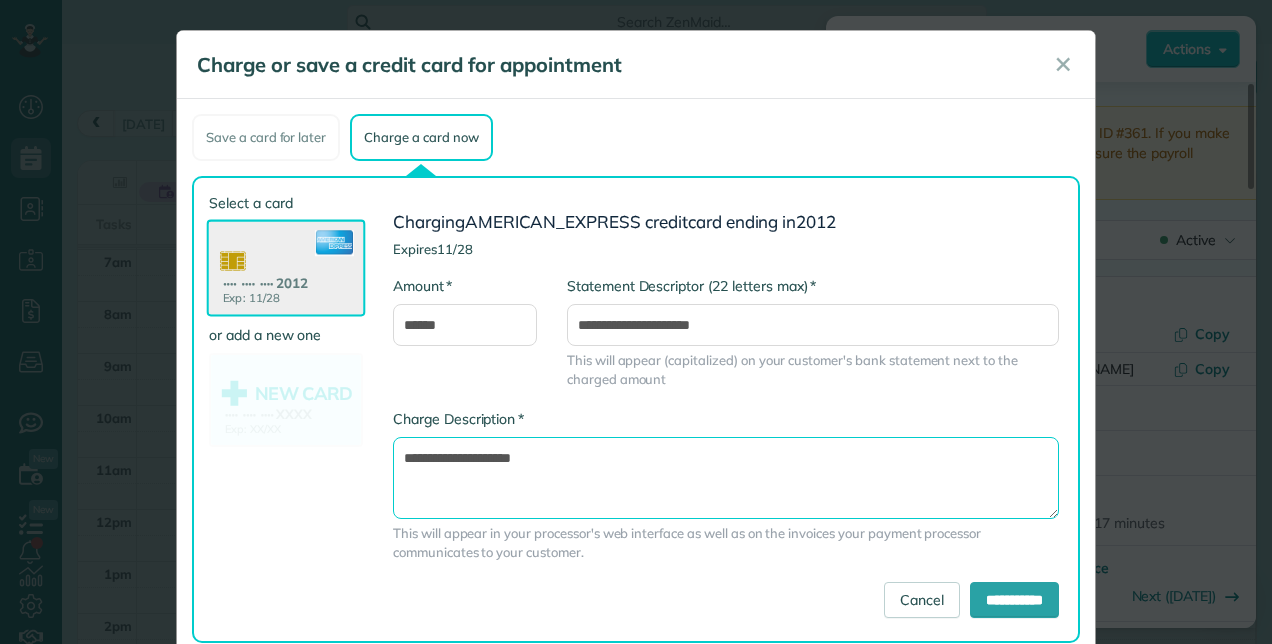 type on "**********" 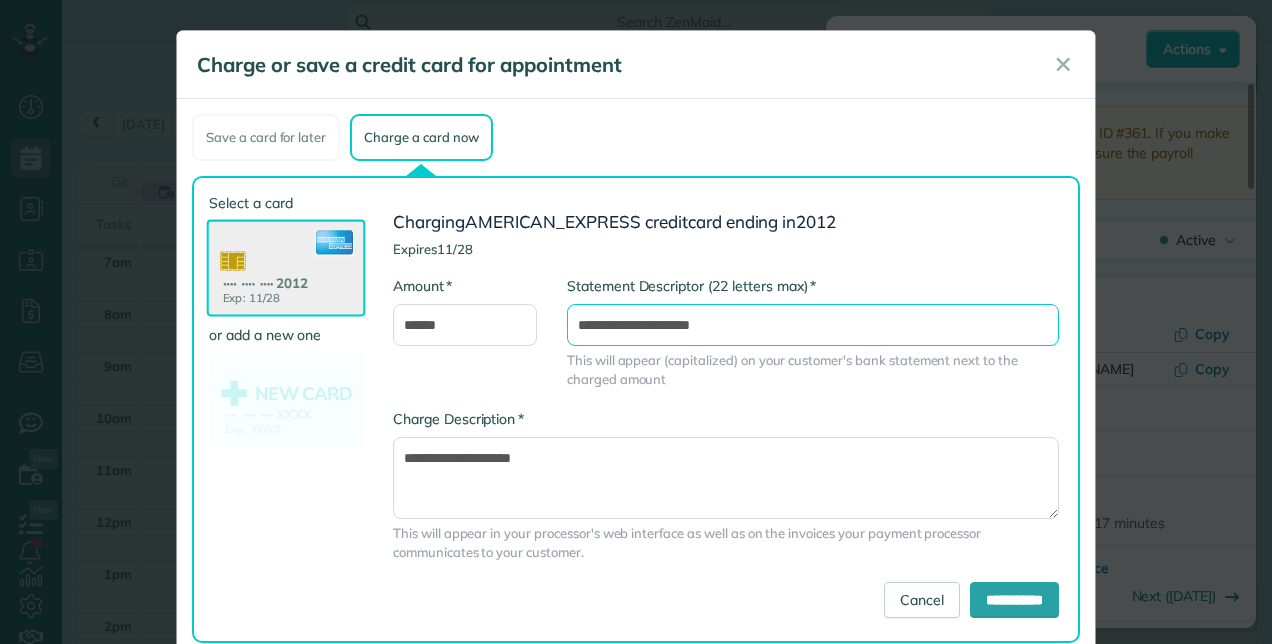 click on "**********" at bounding box center [813, 325] 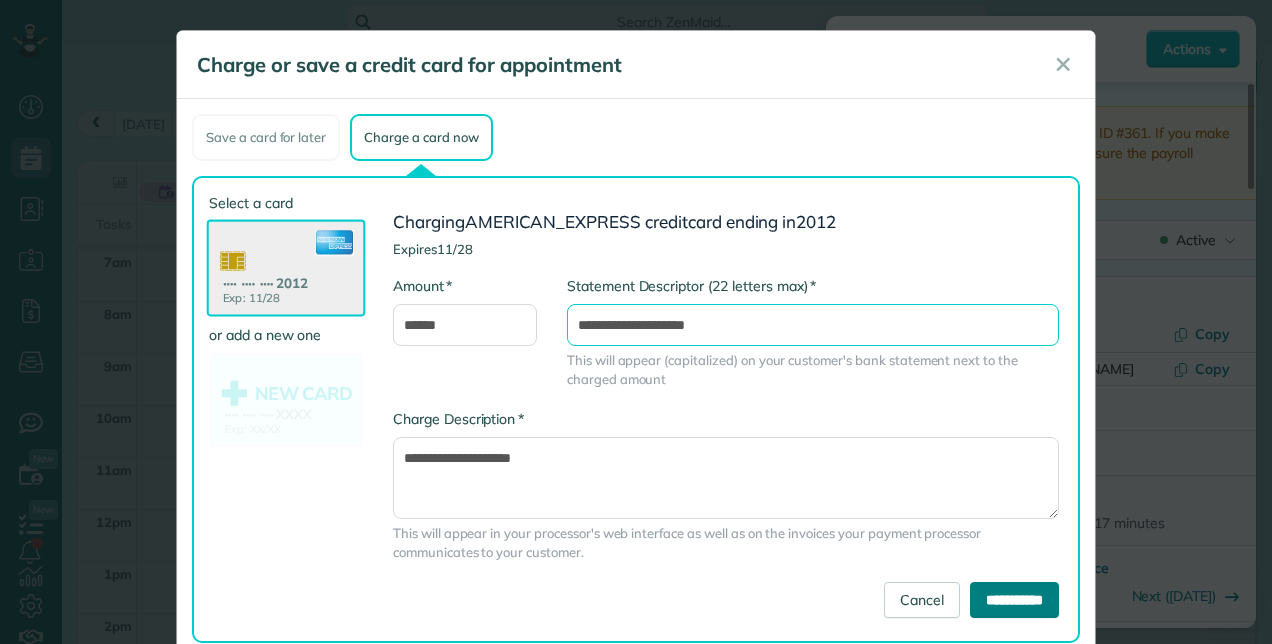 type on "**********" 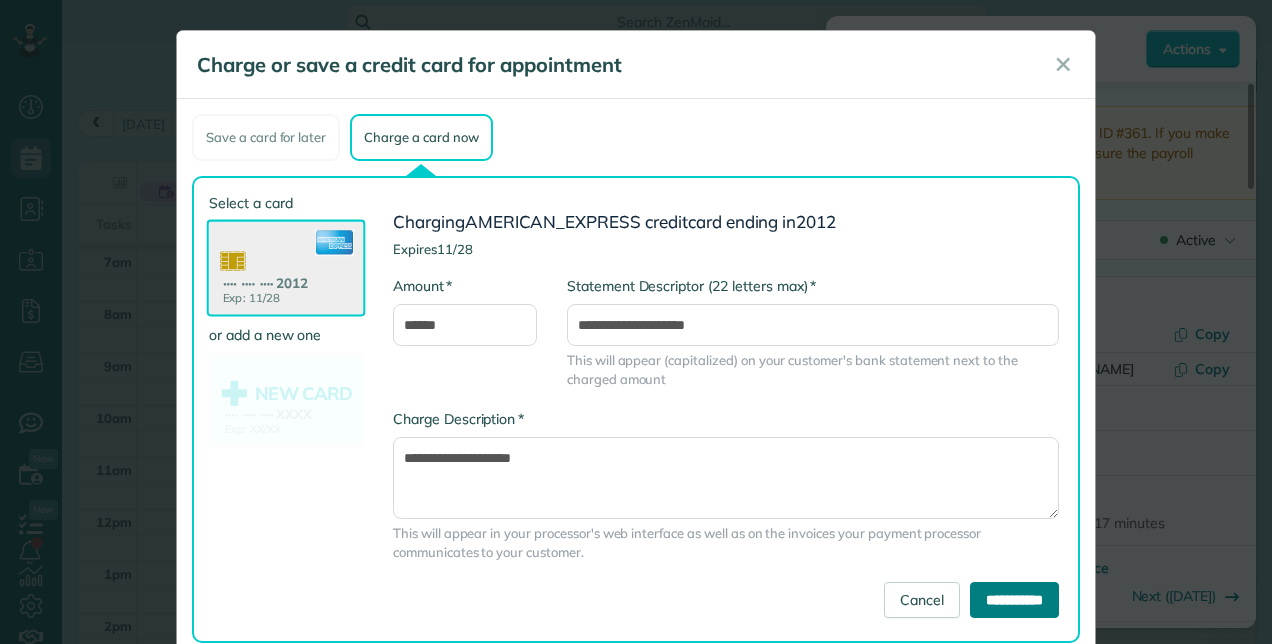 click on "**********" at bounding box center (1014, 600) 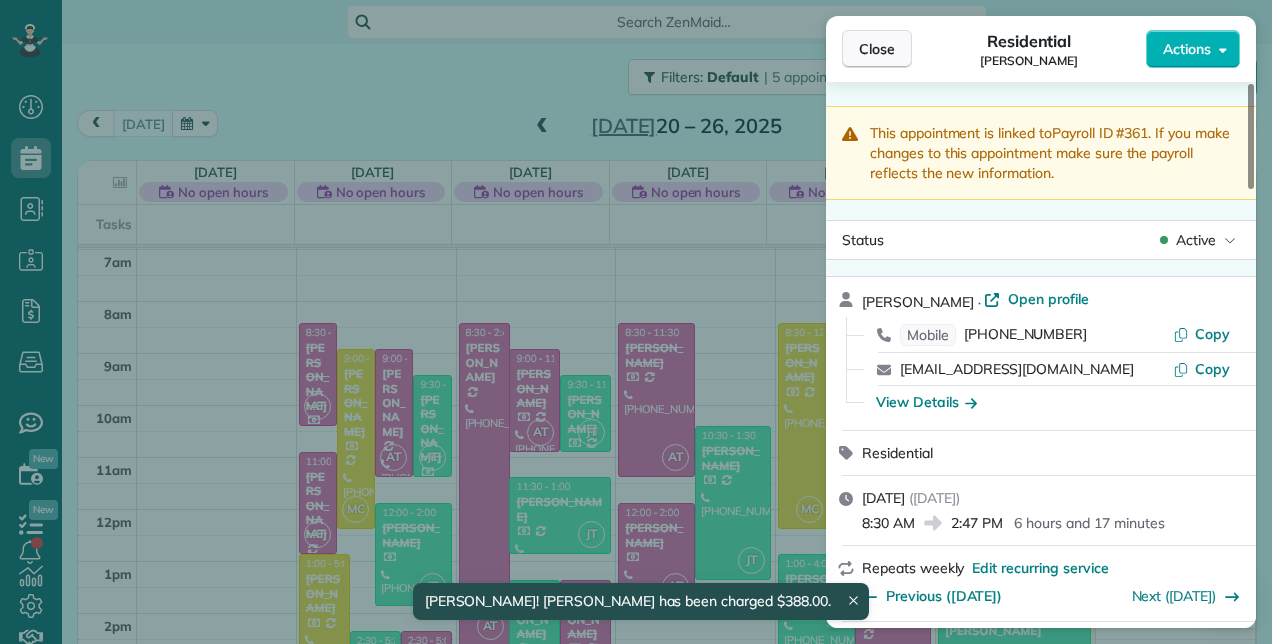 click on "Close" at bounding box center [877, 49] 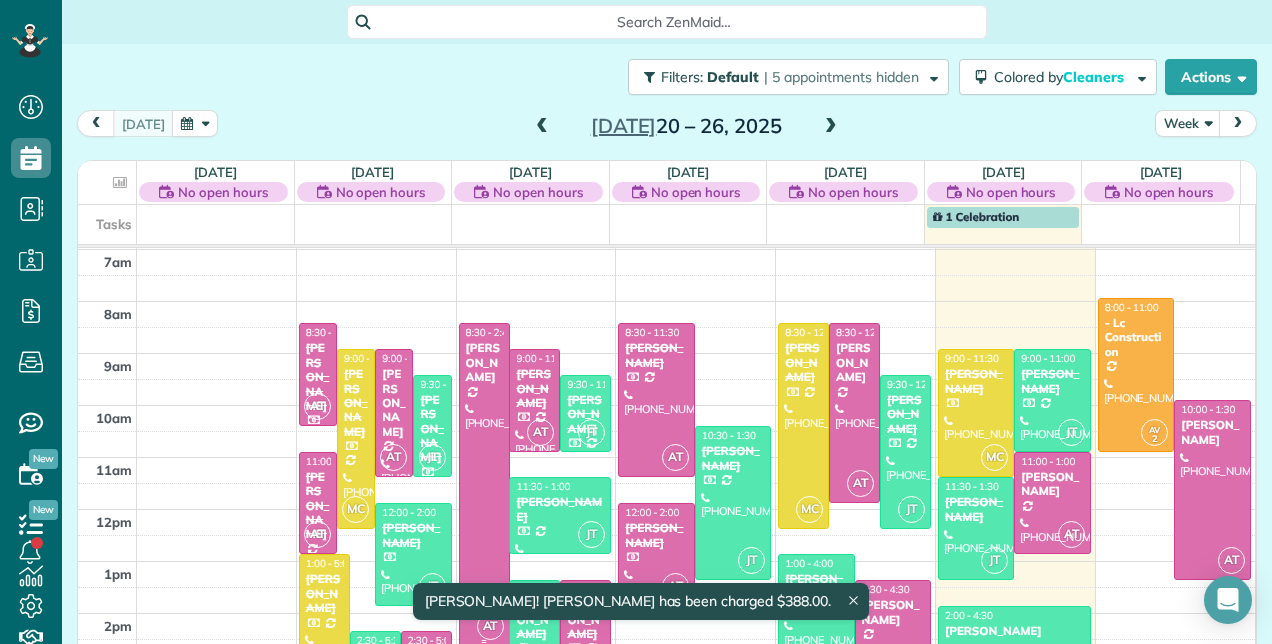 click at bounding box center (484, 484) 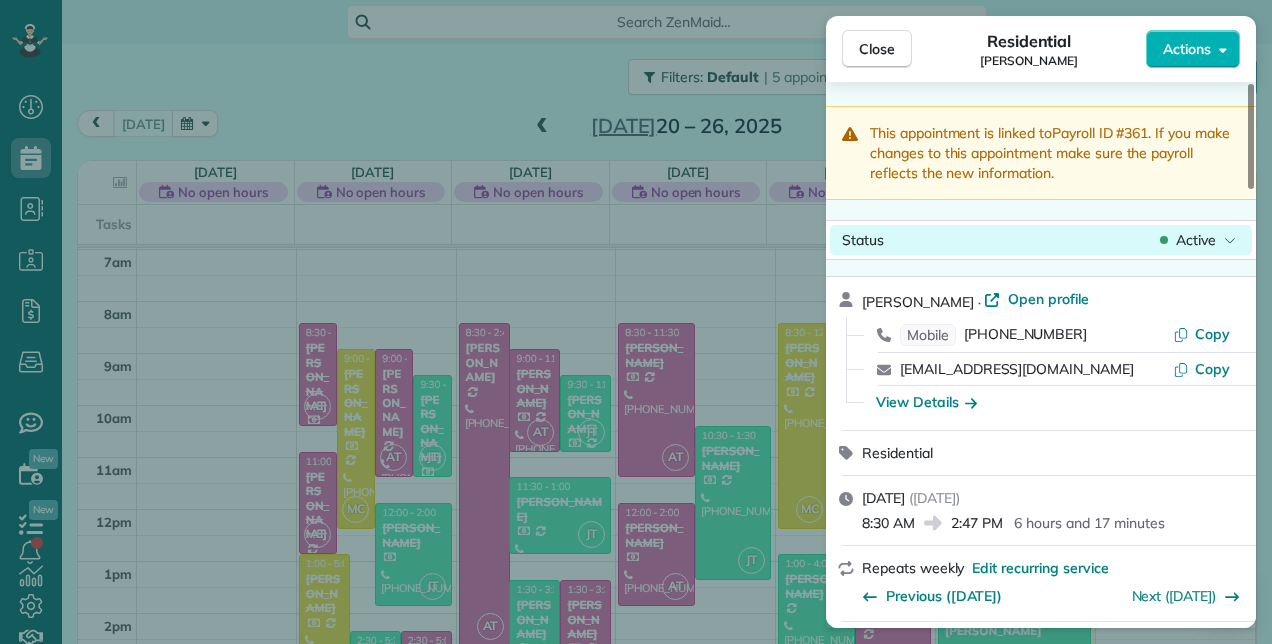click on "Active" at bounding box center (1198, 240) 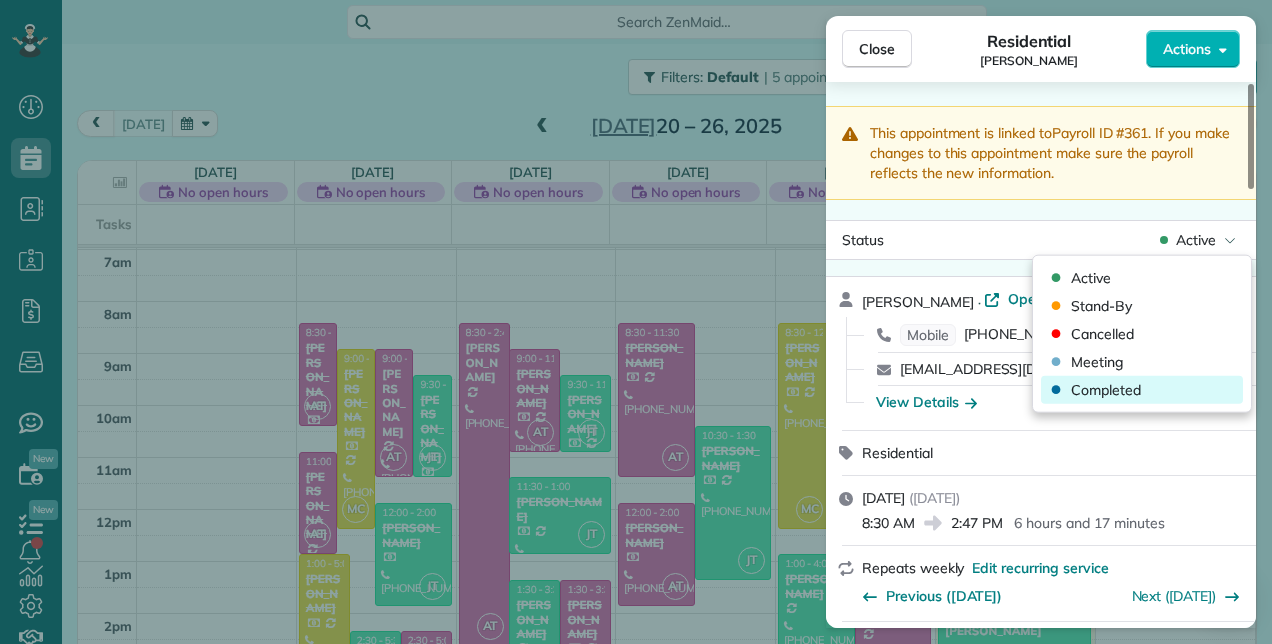 click on "Completed" at bounding box center [1106, 390] 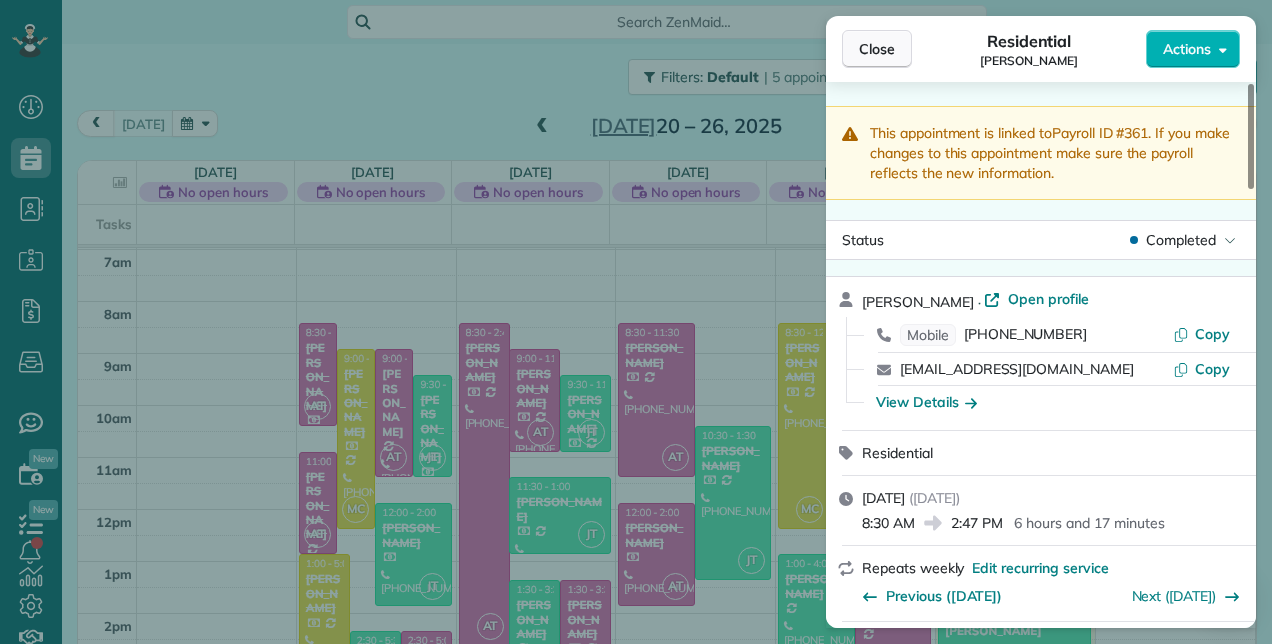 click on "Close" at bounding box center [877, 49] 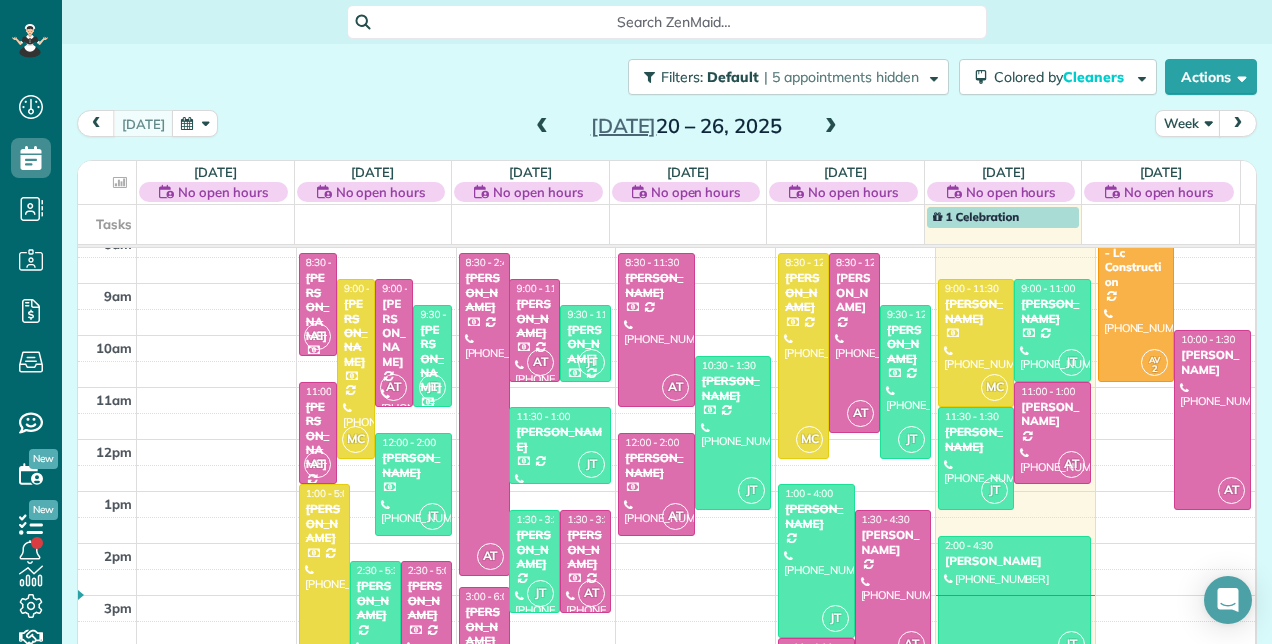 scroll, scrollTop: 358, scrollLeft: 0, axis: vertical 